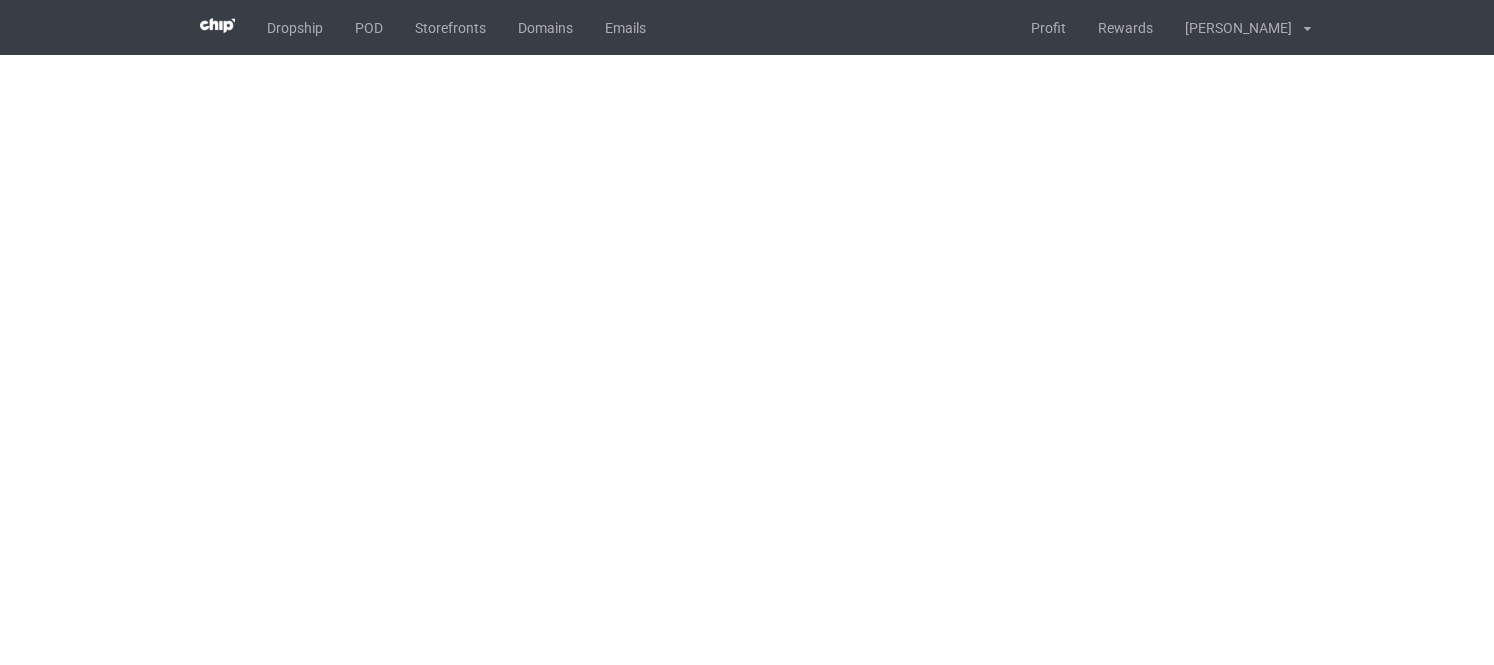 scroll, scrollTop: 0, scrollLeft: 0, axis: both 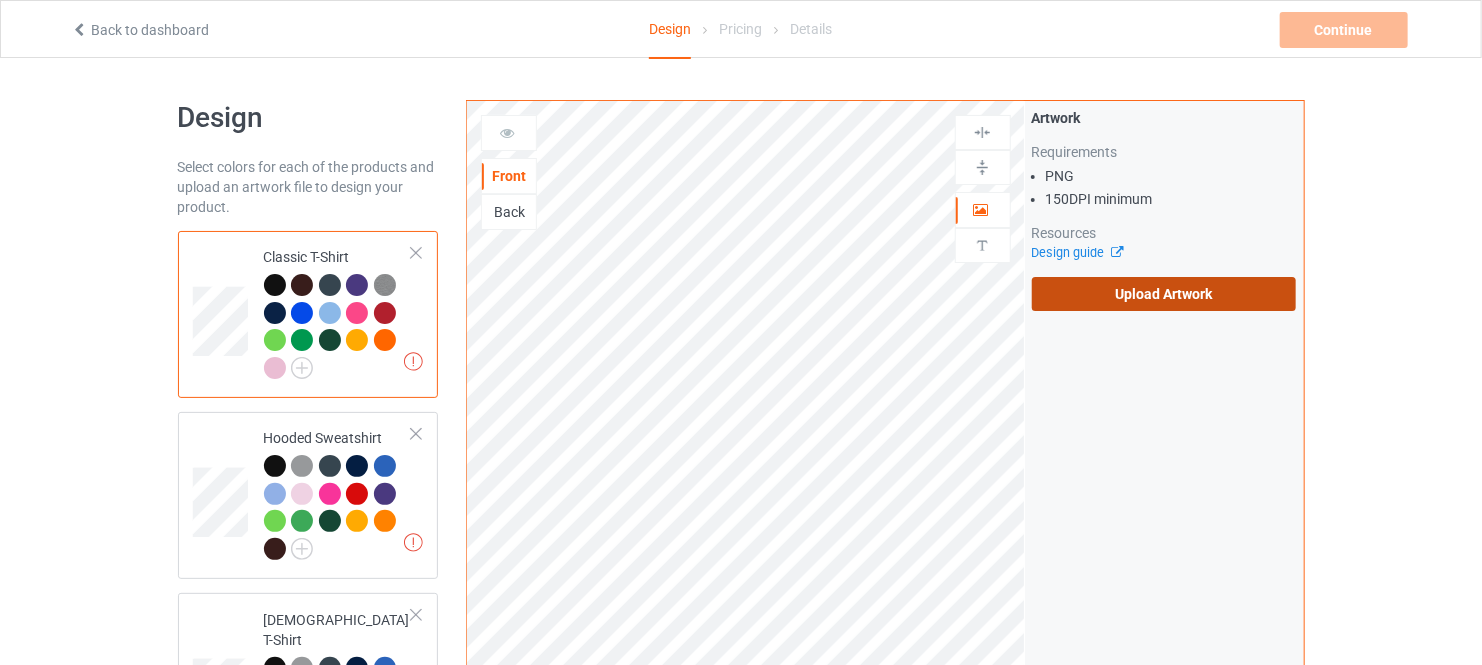 click on "Upload Artwork" at bounding box center [1164, 294] 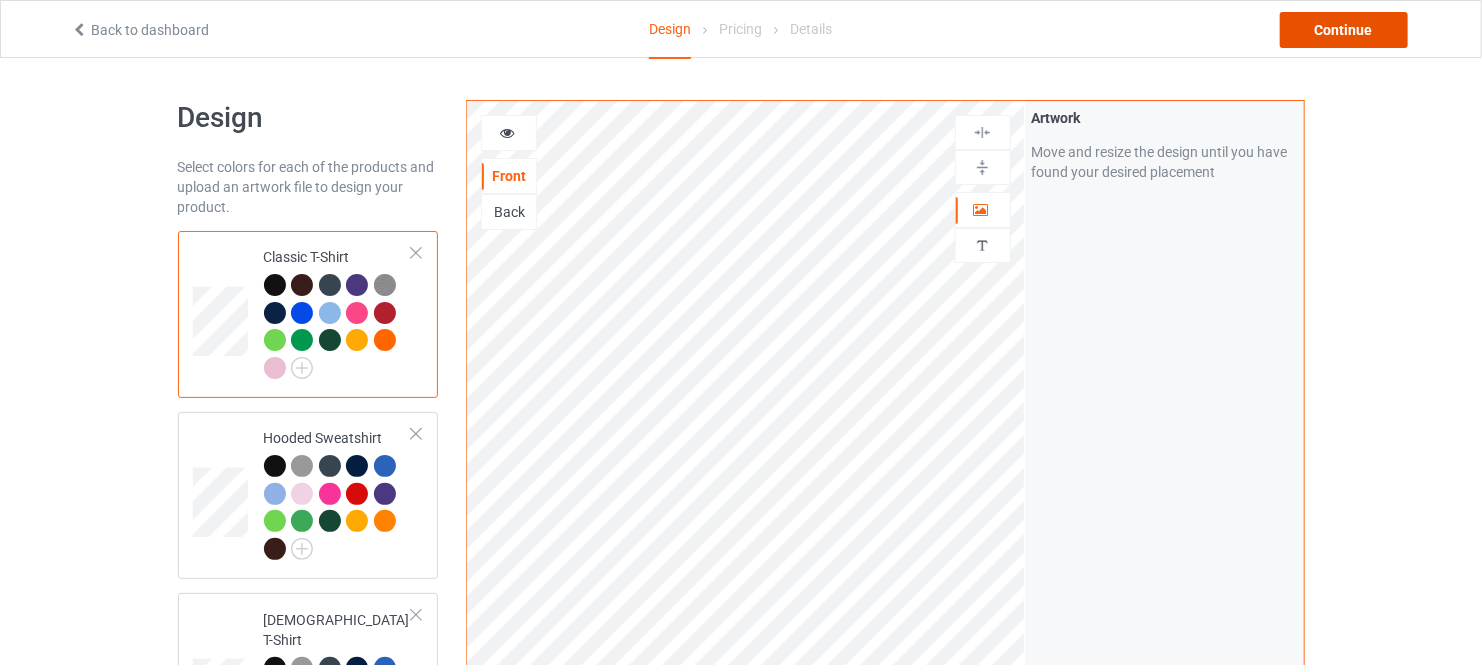 click on "Continue" at bounding box center (1344, 30) 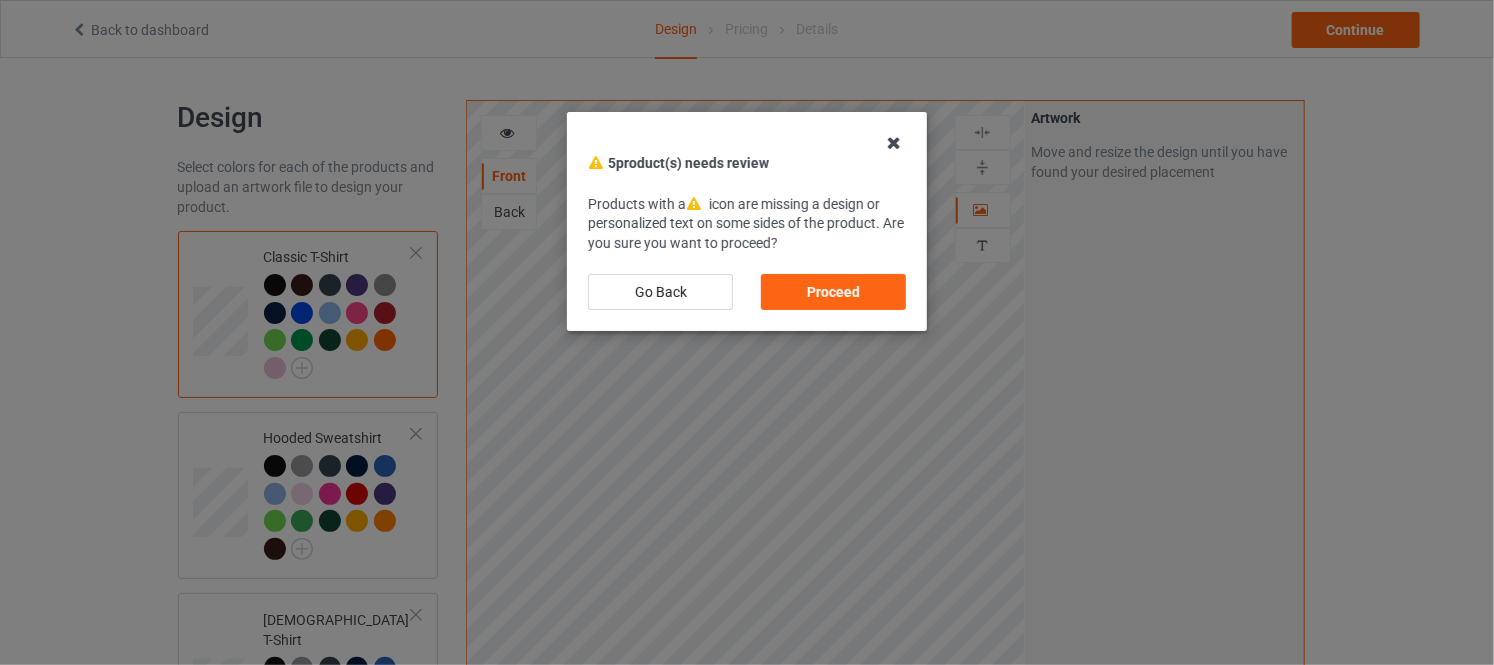 click at bounding box center [894, 143] 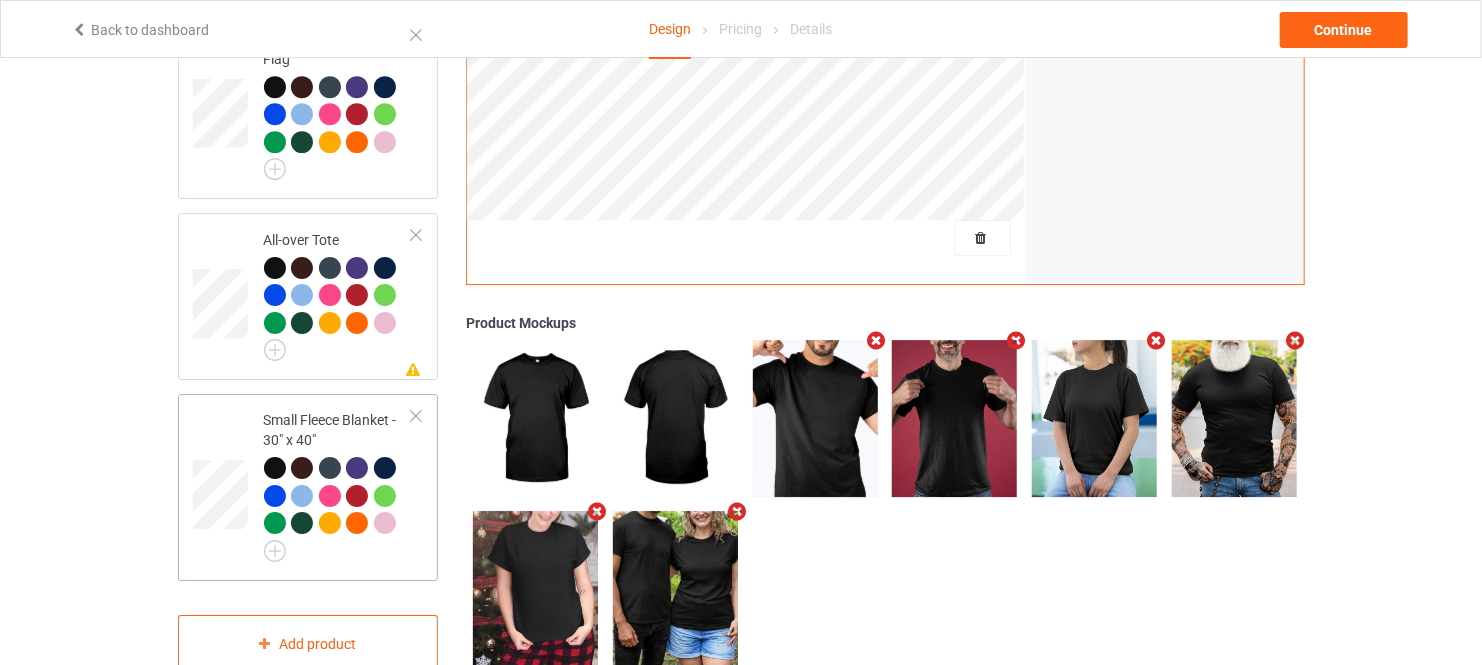 click at bounding box center [416, 416] 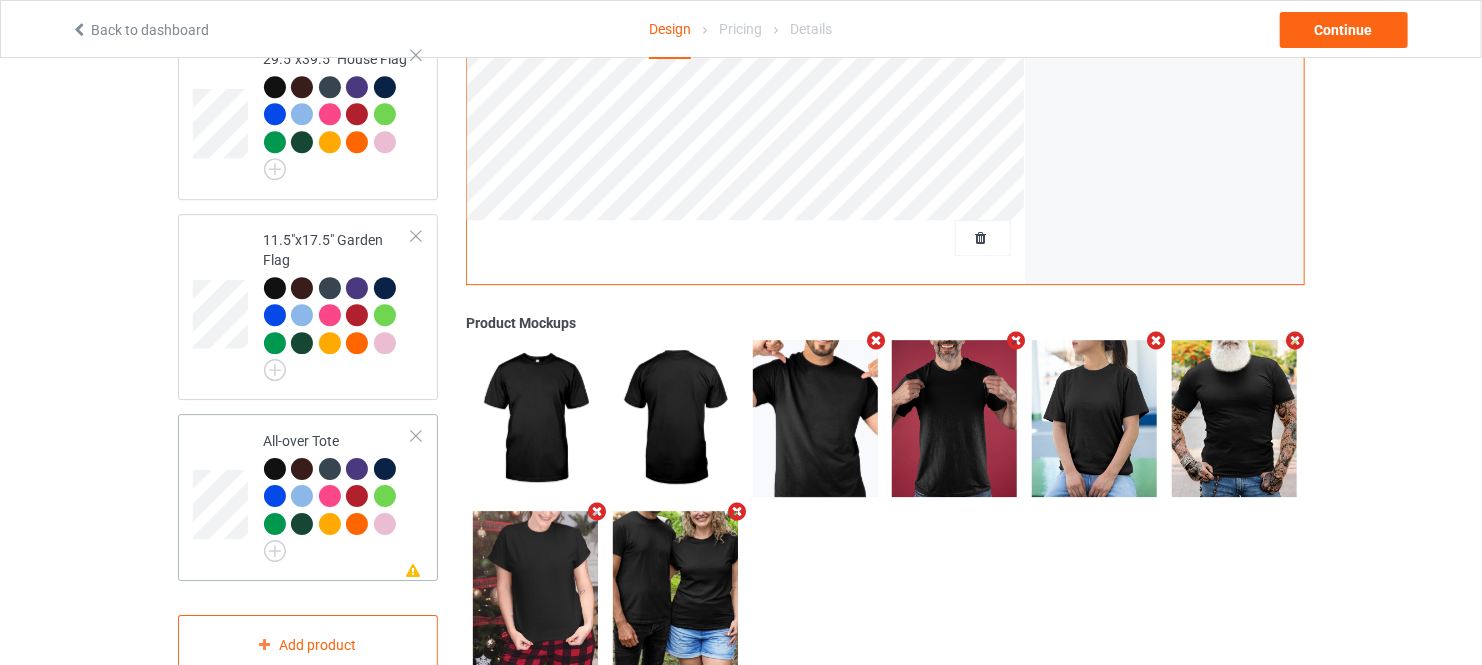 click at bounding box center (416, 436) 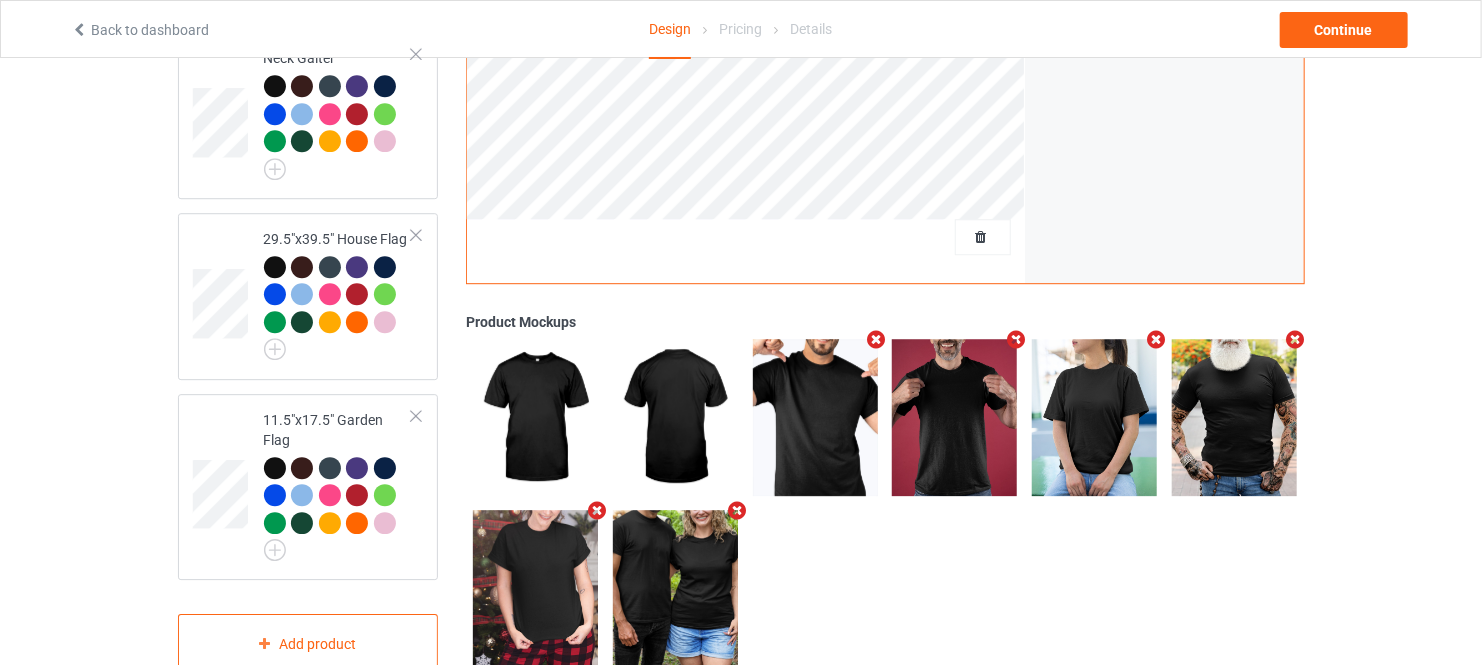 click at bounding box center (416, 416) 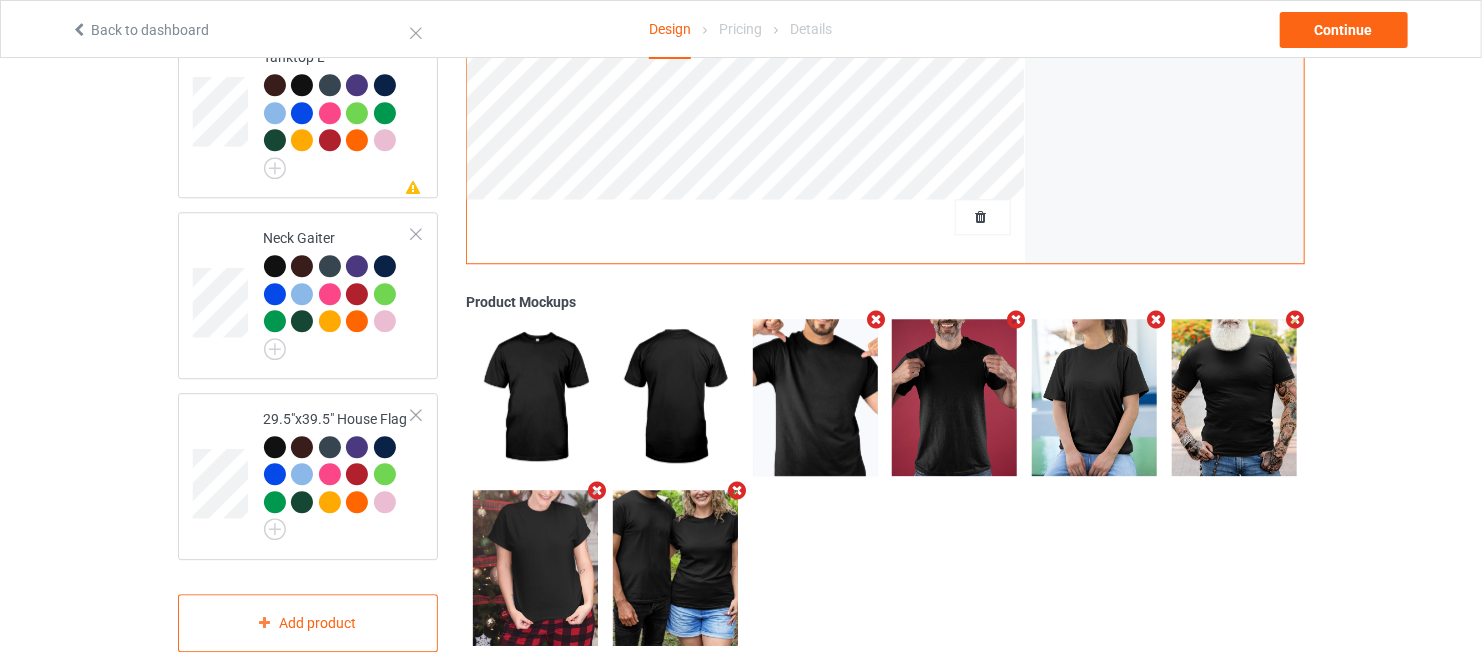 click at bounding box center (416, 415) 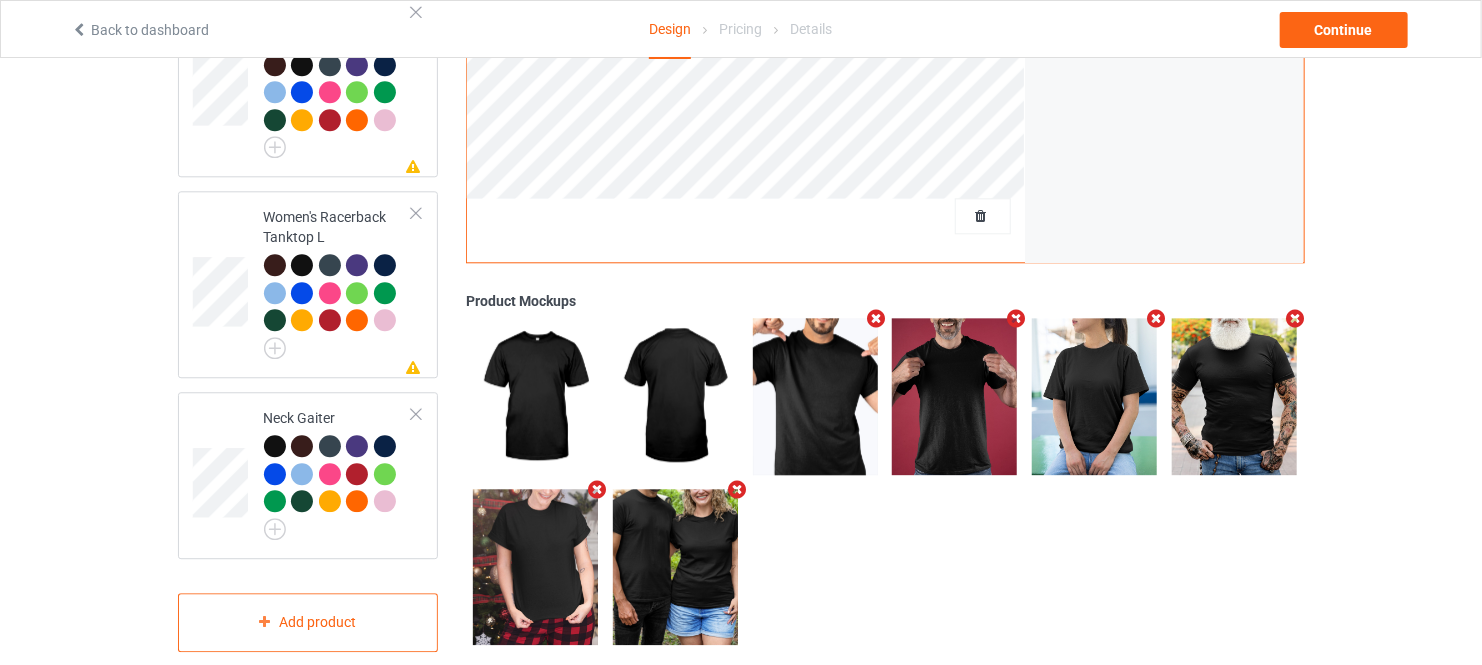 click at bounding box center (416, 414) 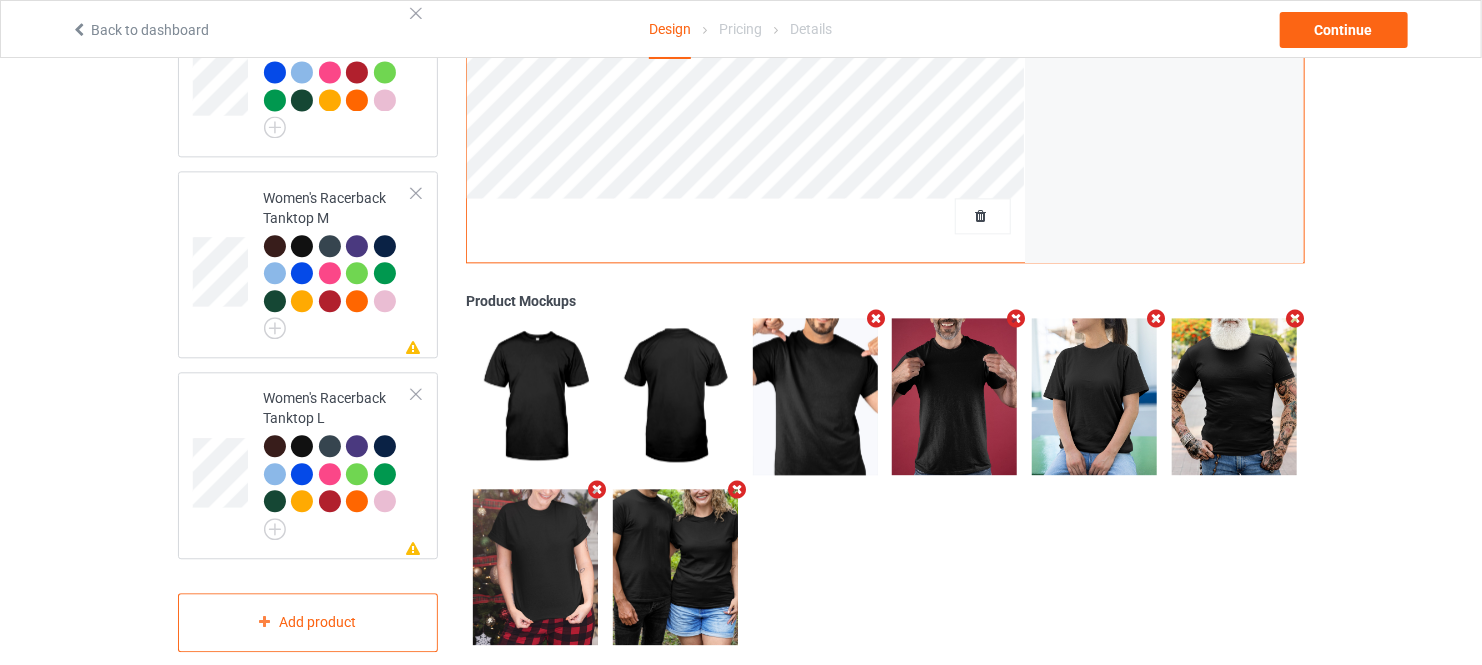 click on "Missing artwork on 1 side(s) Women's Racerback Tanktop L" at bounding box center (338, 465) 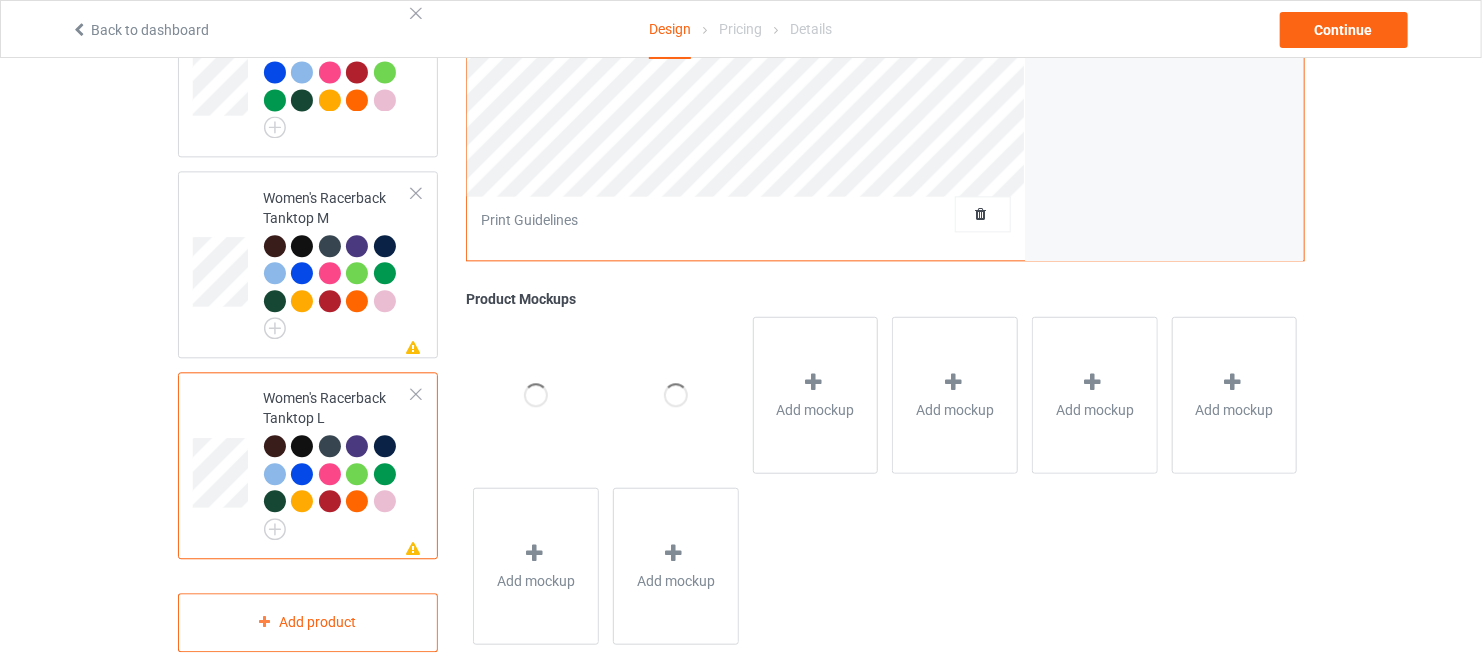 click at bounding box center [416, 394] 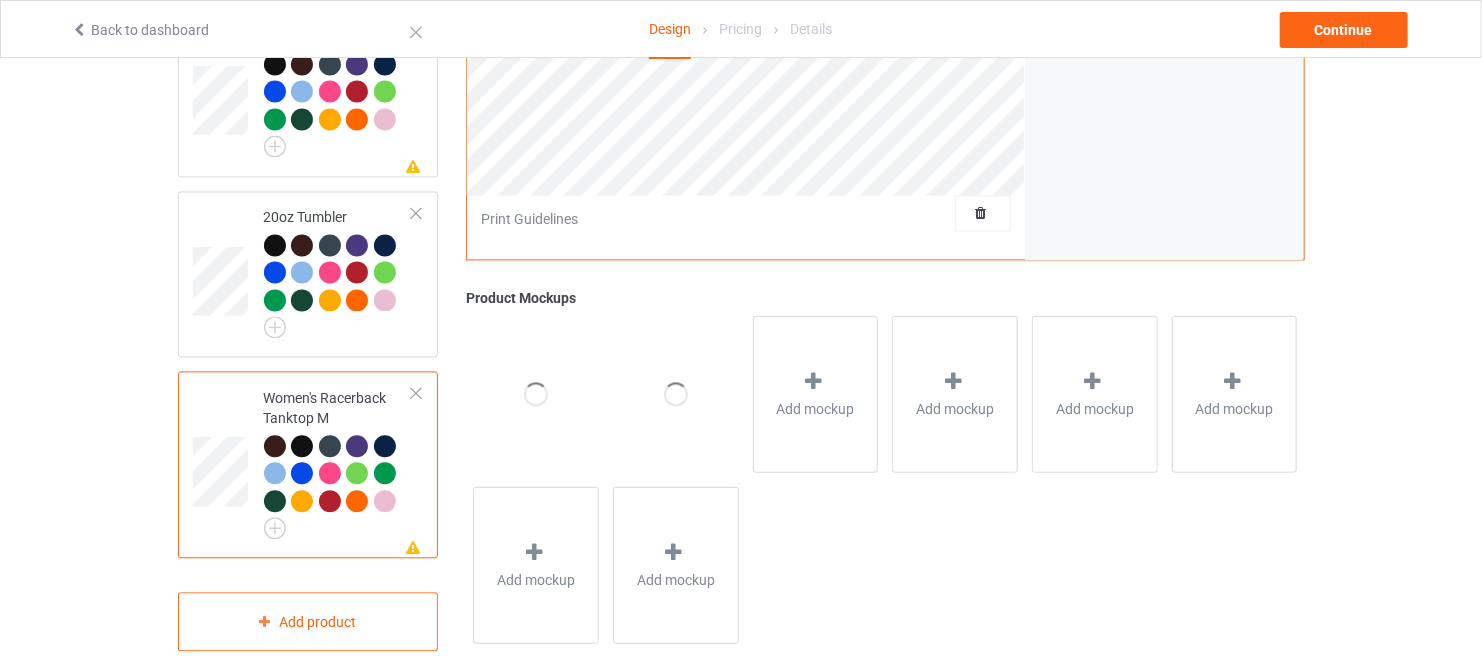 click at bounding box center [416, 393] 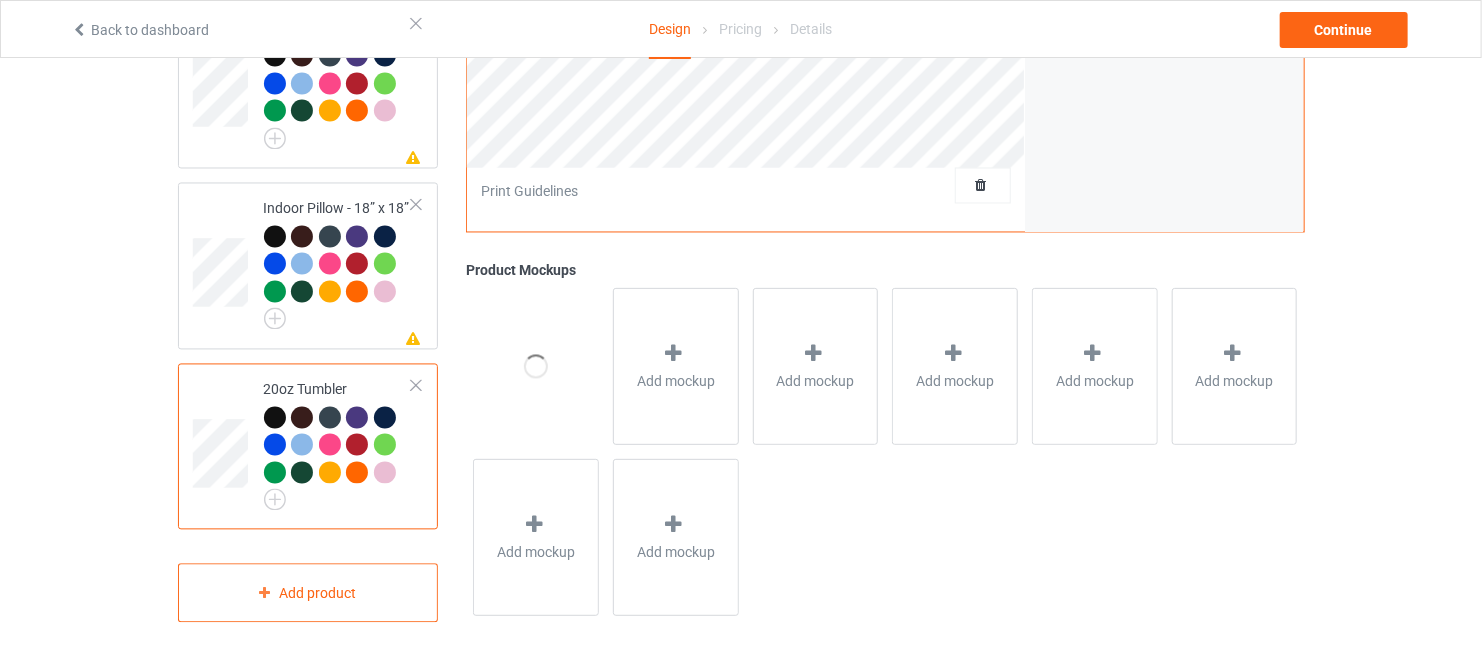 scroll, scrollTop: 1769, scrollLeft: 0, axis: vertical 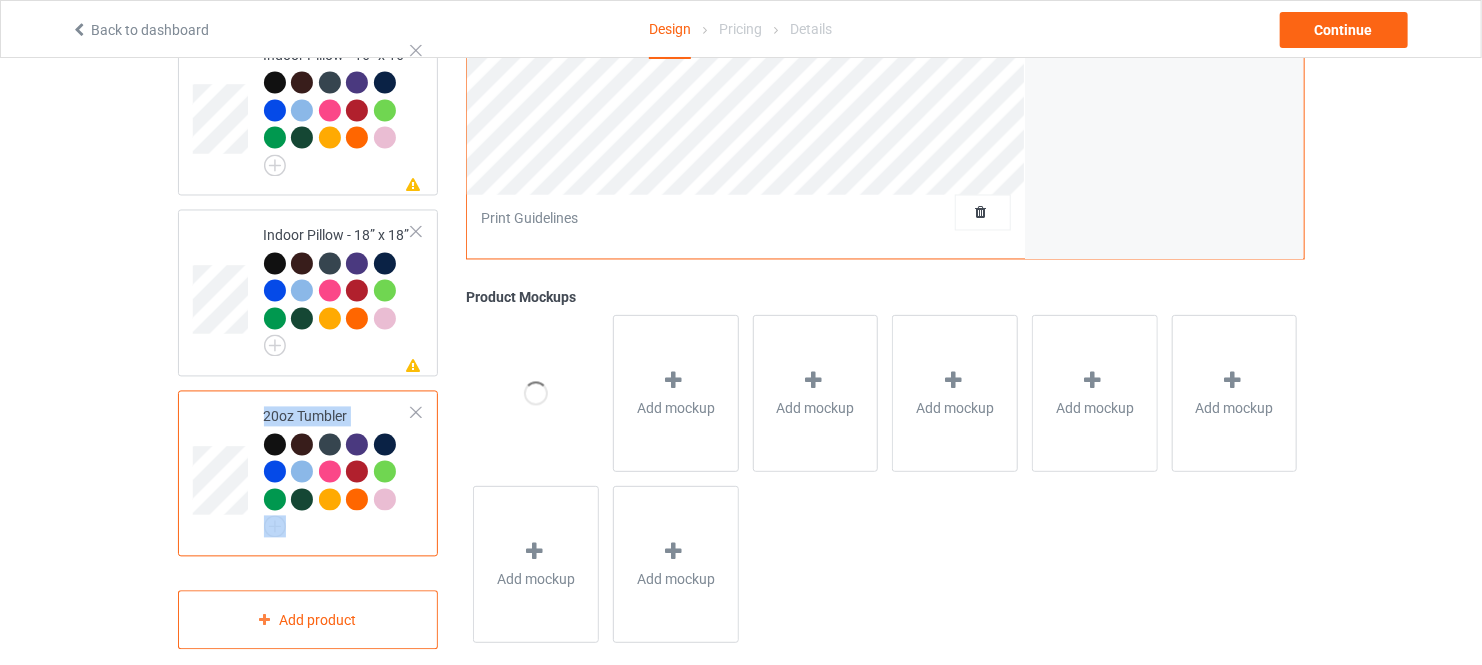 click on "20oz Tumbler" at bounding box center (308, 474) 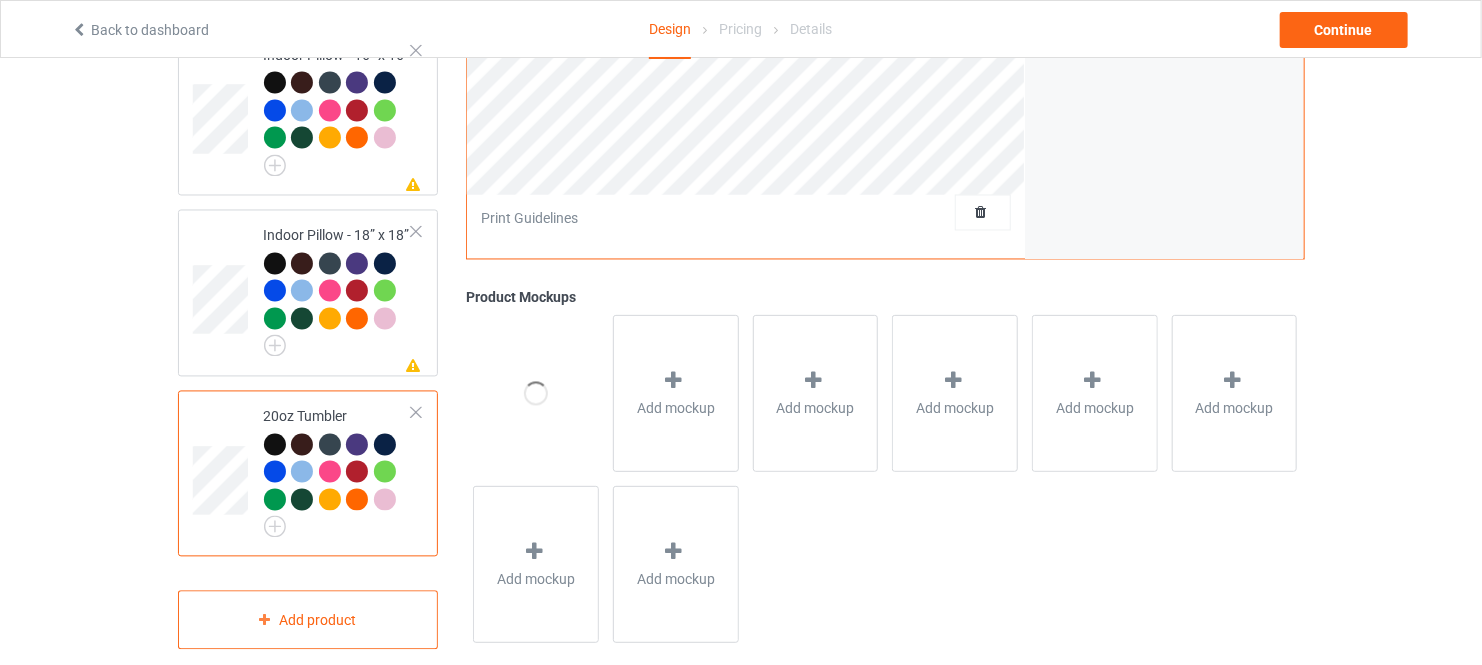 click at bounding box center [416, 413] 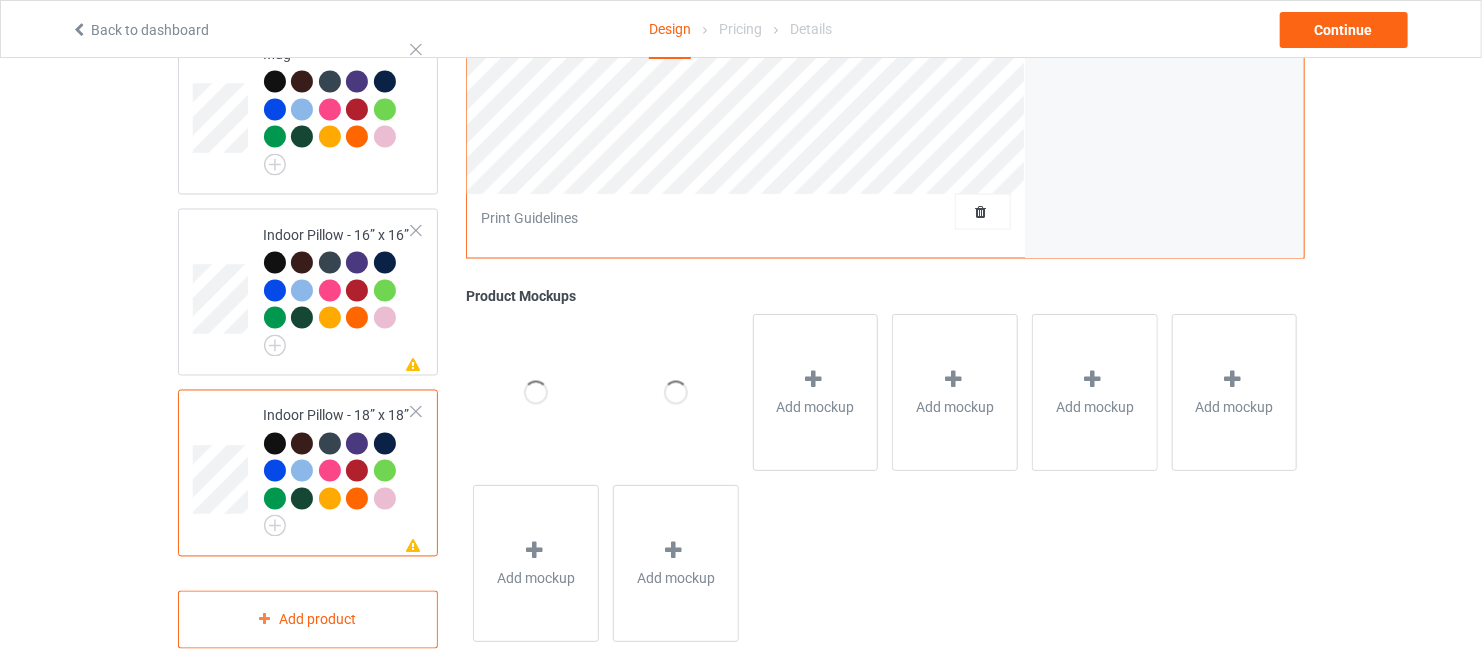 click at bounding box center (416, 412) 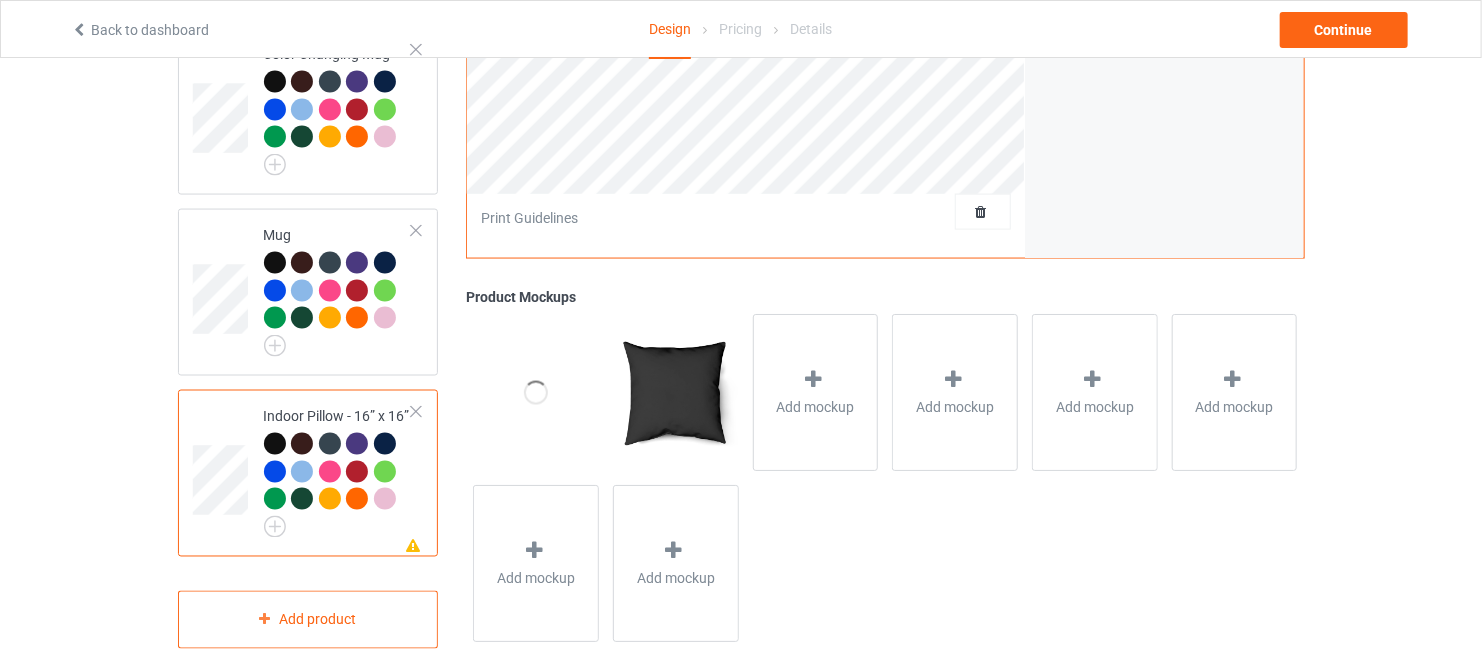 click at bounding box center [416, 412] 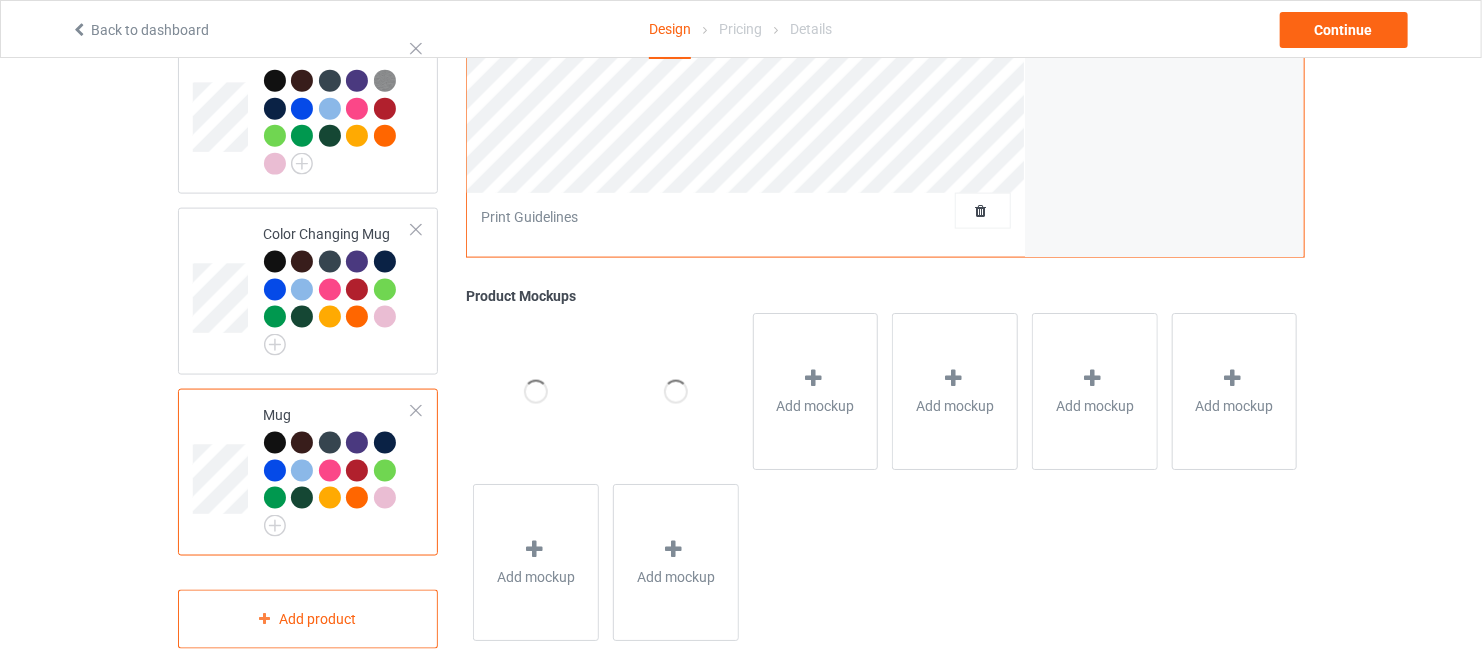 click at bounding box center [416, 411] 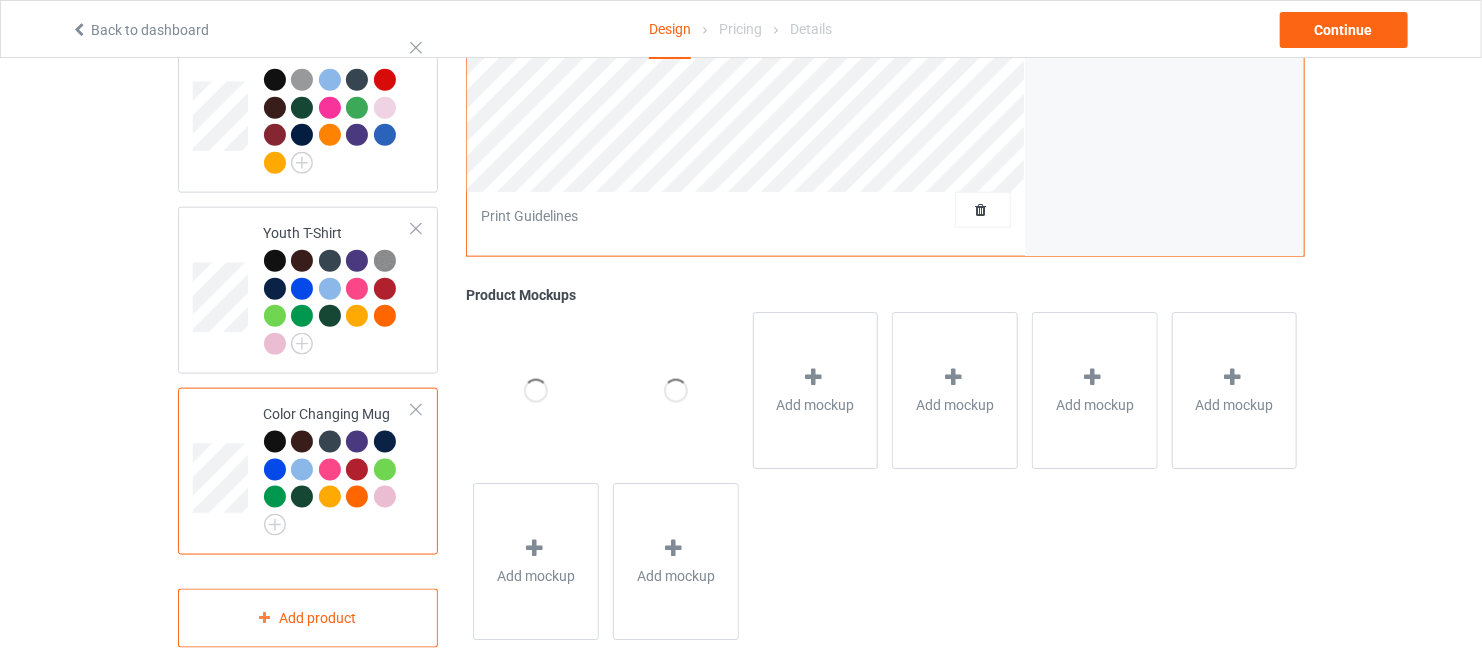 click at bounding box center [416, 410] 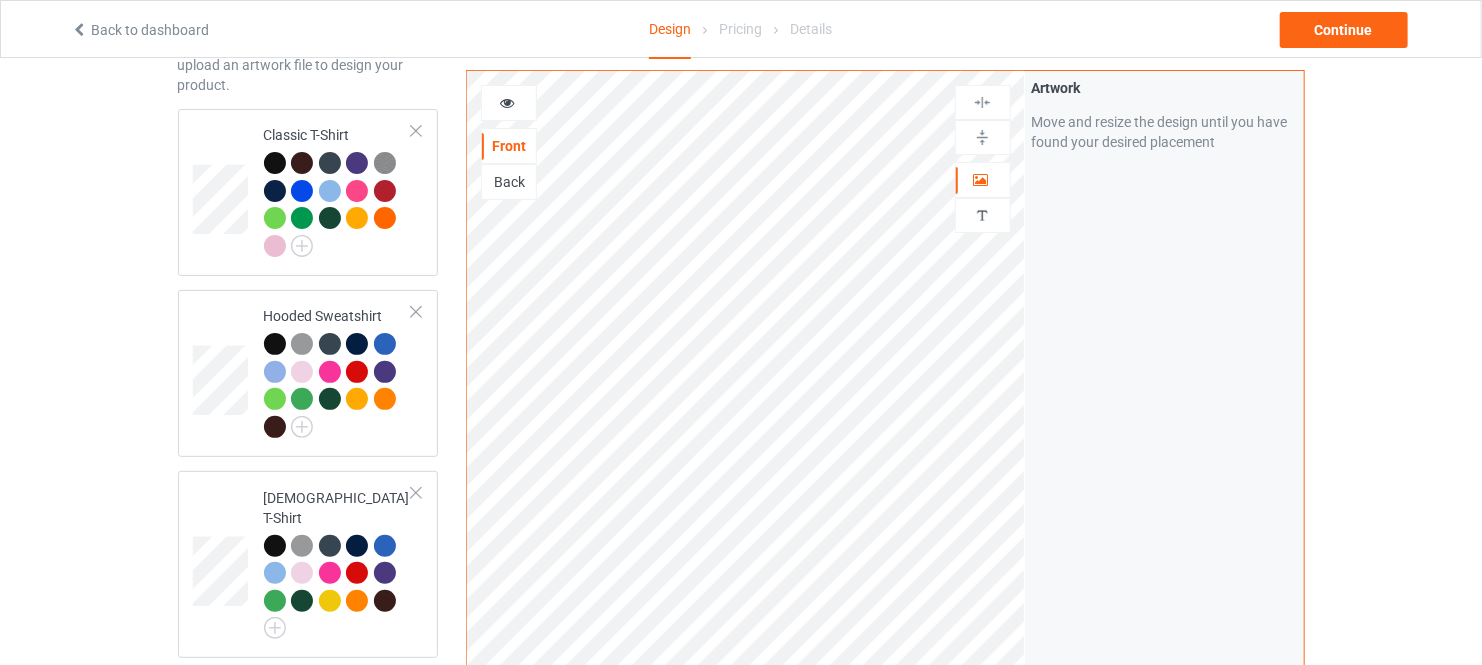 scroll, scrollTop: 0, scrollLeft: 0, axis: both 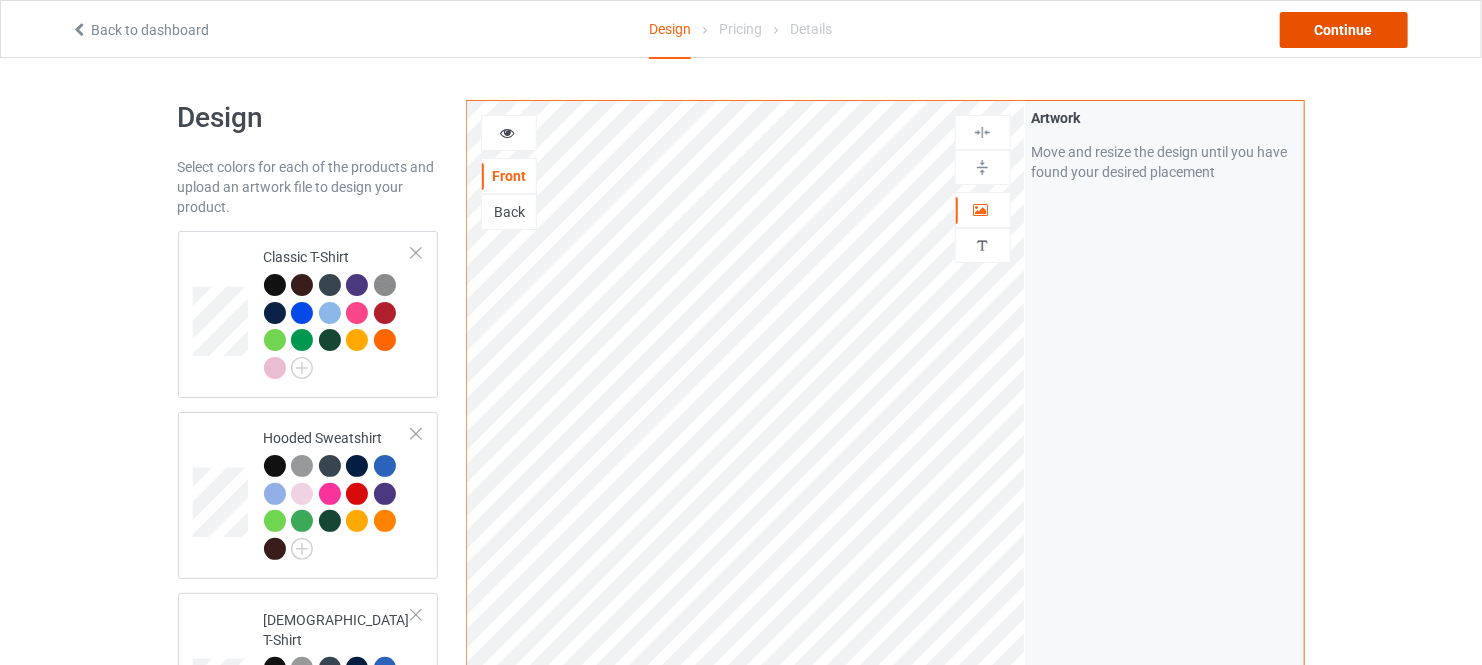click on "Continue" at bounding box center (1344, 30) 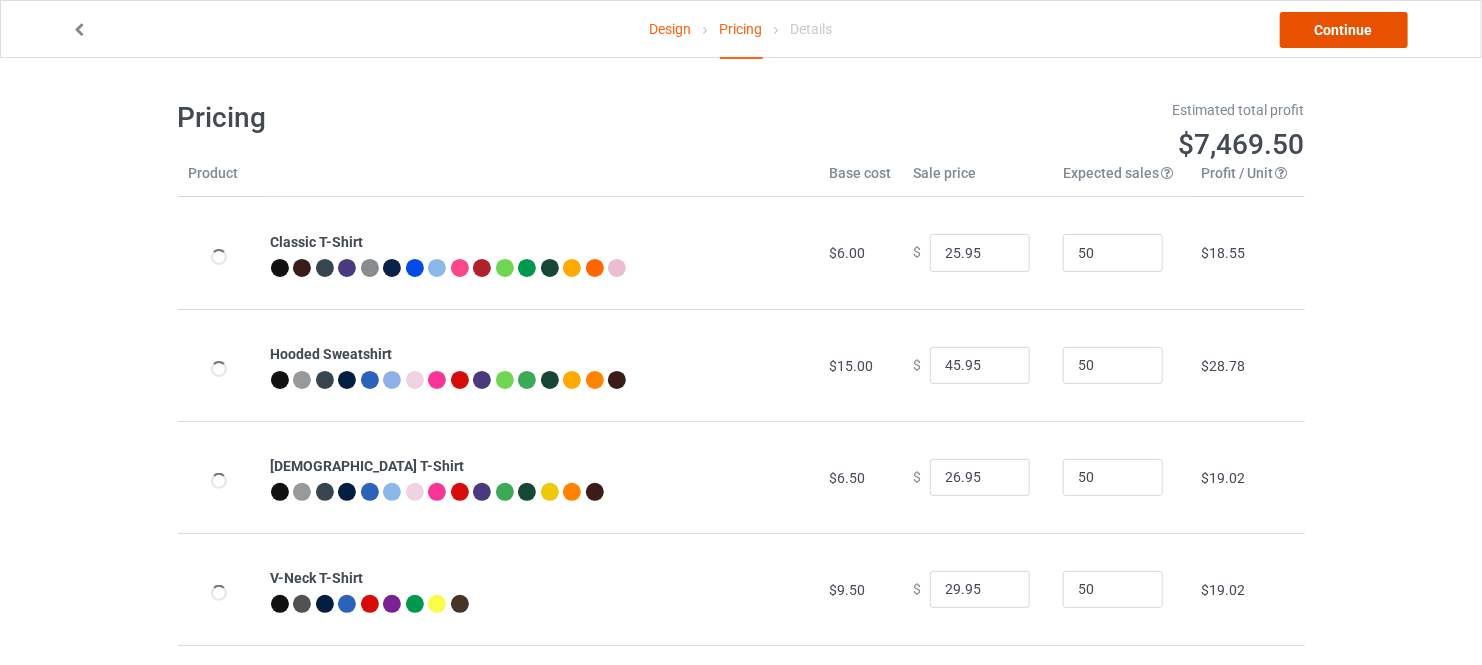 click on "Continue" at bounding box center [1344, 30] 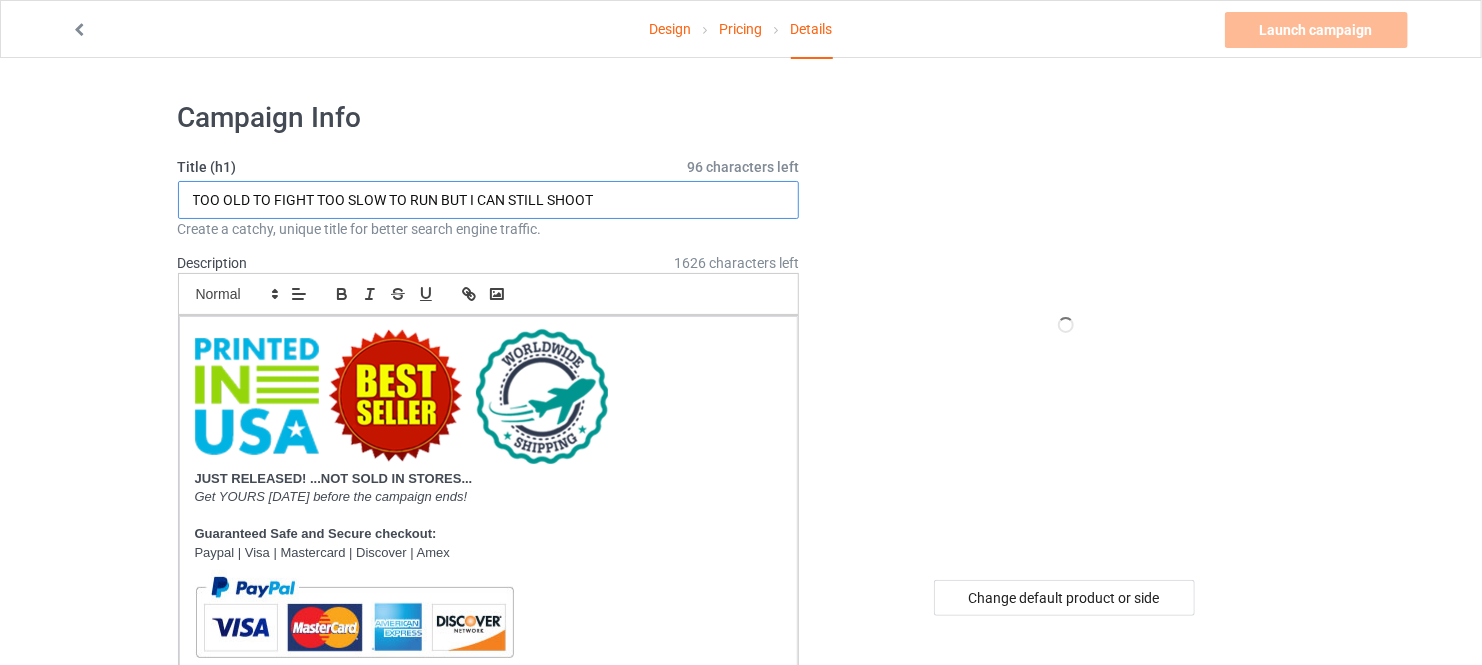 click on "TOO OLD TO FIGHT TOO SLOW TO RUN BUT I CAN STILL SHOOT" at bounding box center (489, 200) 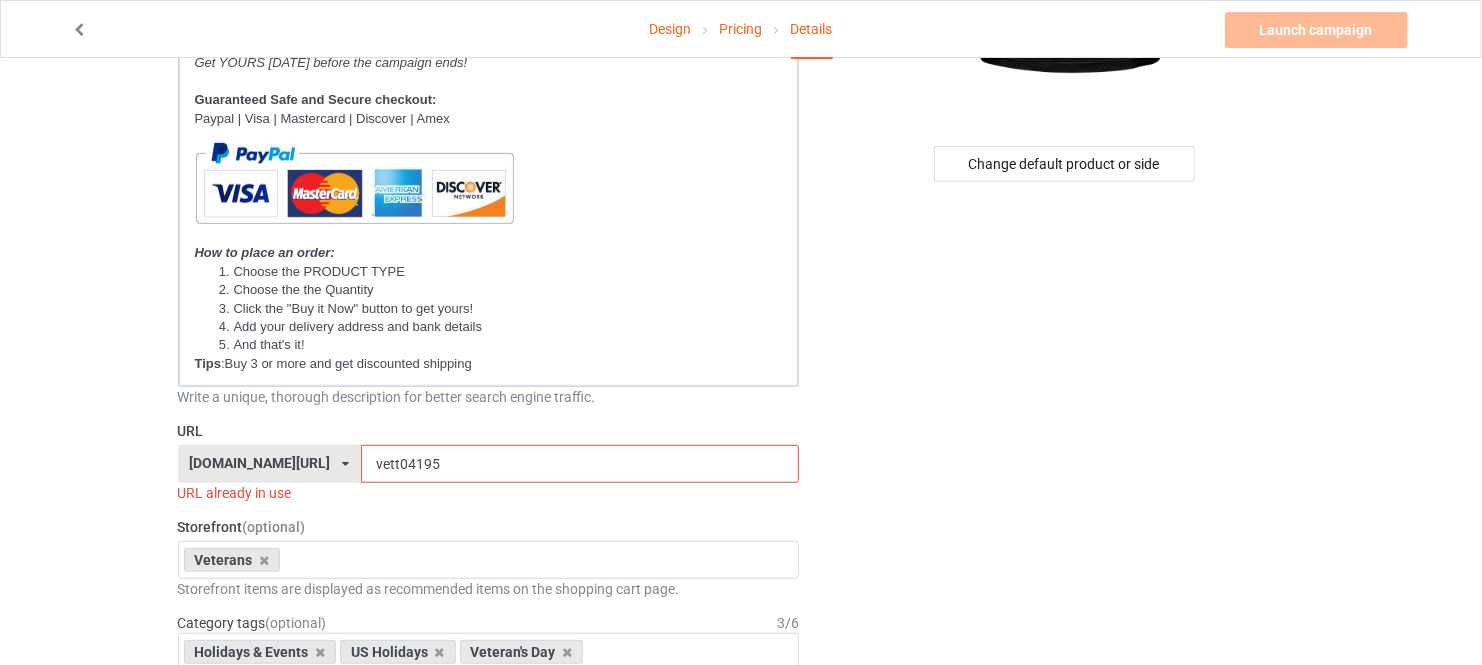 scroll, scrollTop: 560, scrollLeft: 0, axis: vertical 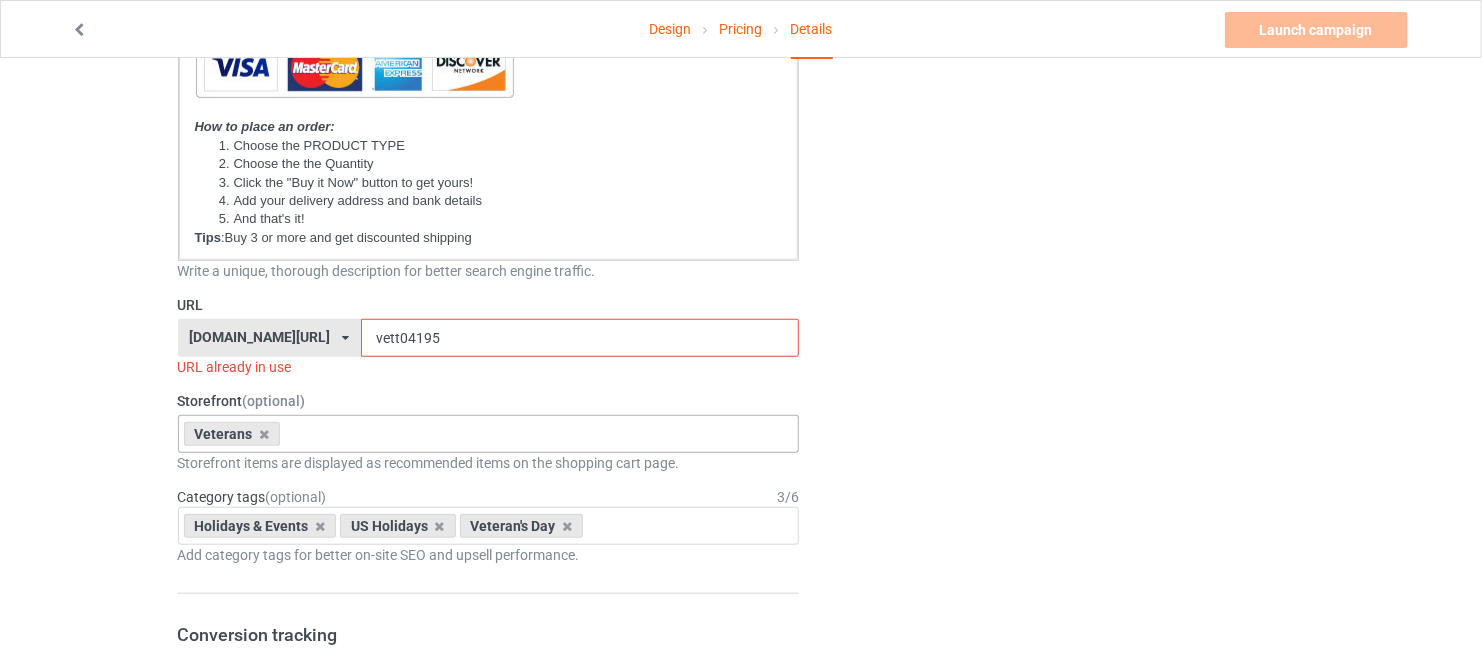type on "I DON'T RIDE FOR FUN I RIDE TO ESCAPE THIS WORLD" 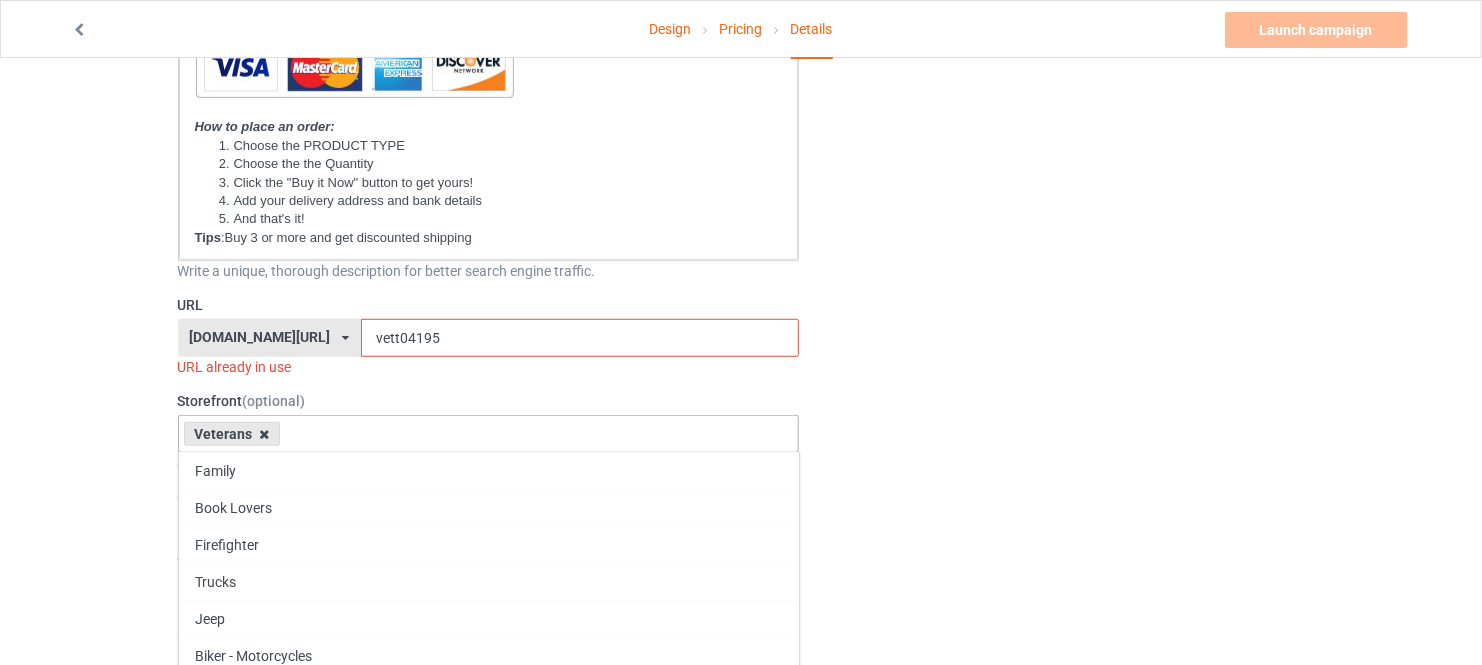 click at bounding box center [264, 434] 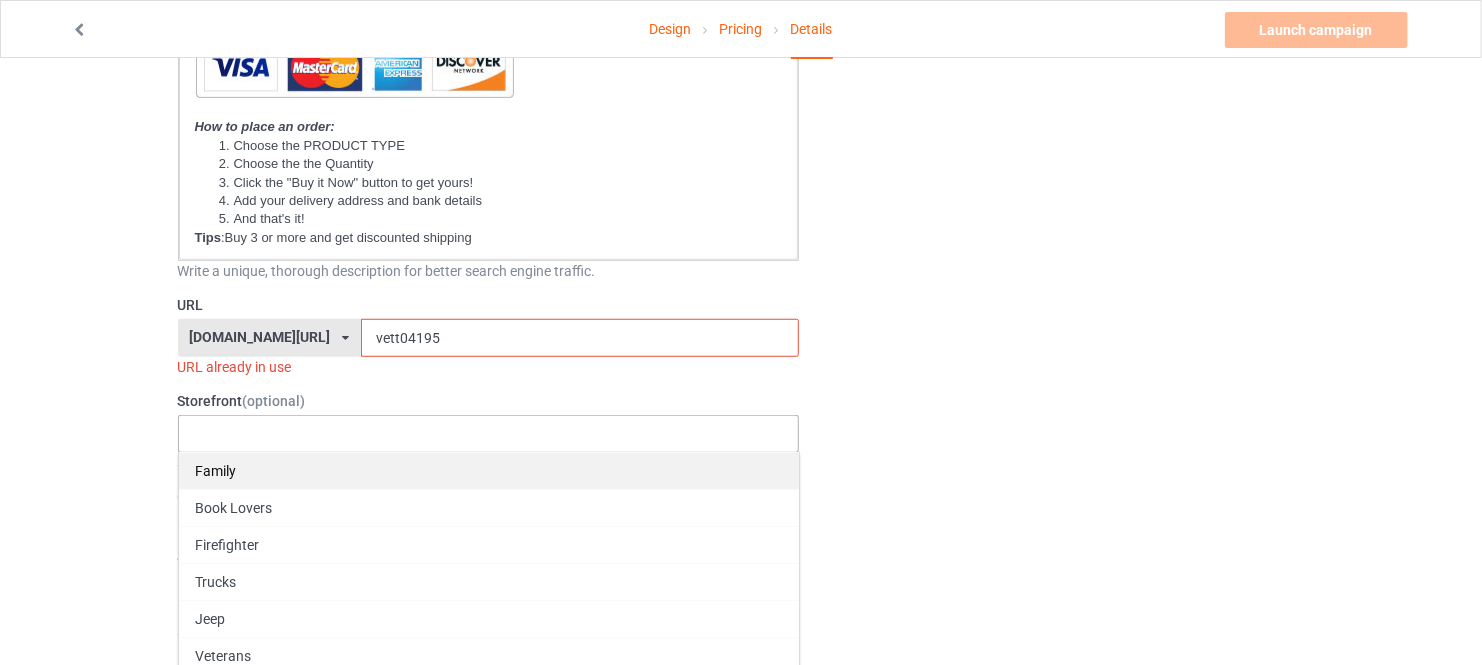click on "Family" at bounding box center [489, 470] 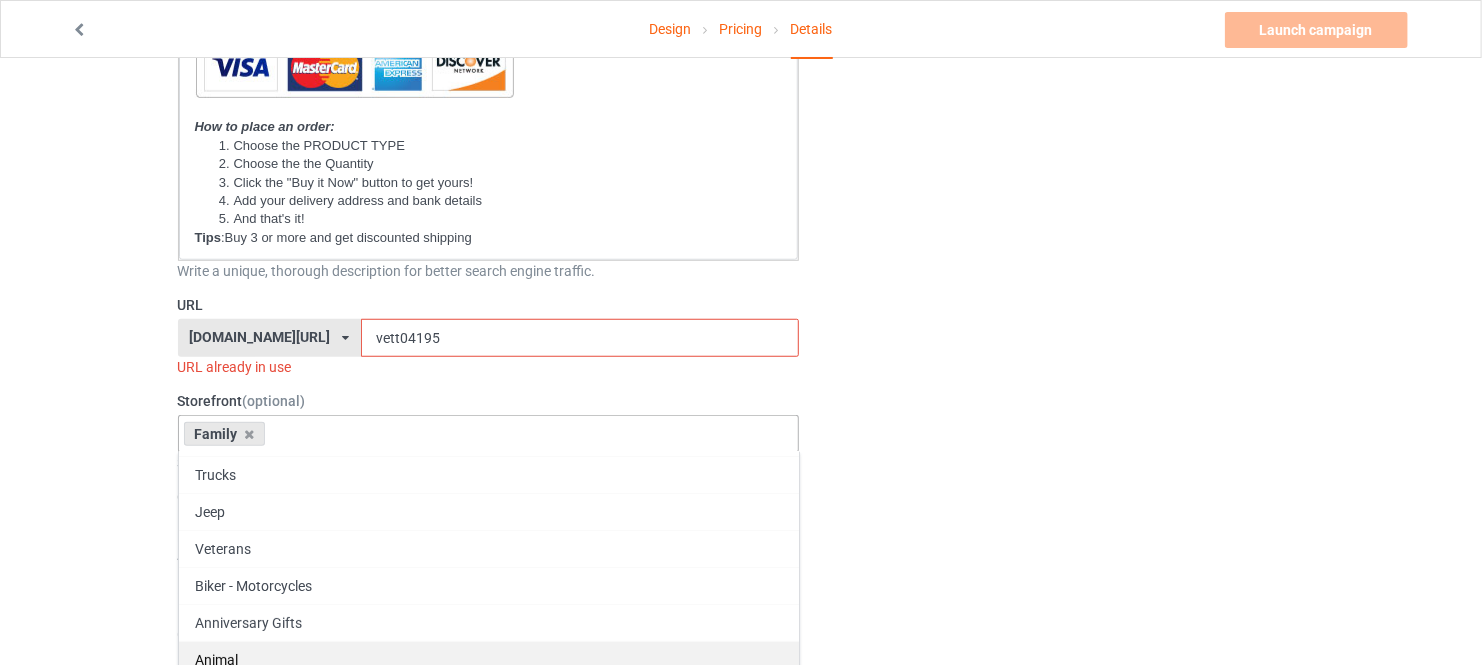 click on "Animal" at bounding box center [489, 659] 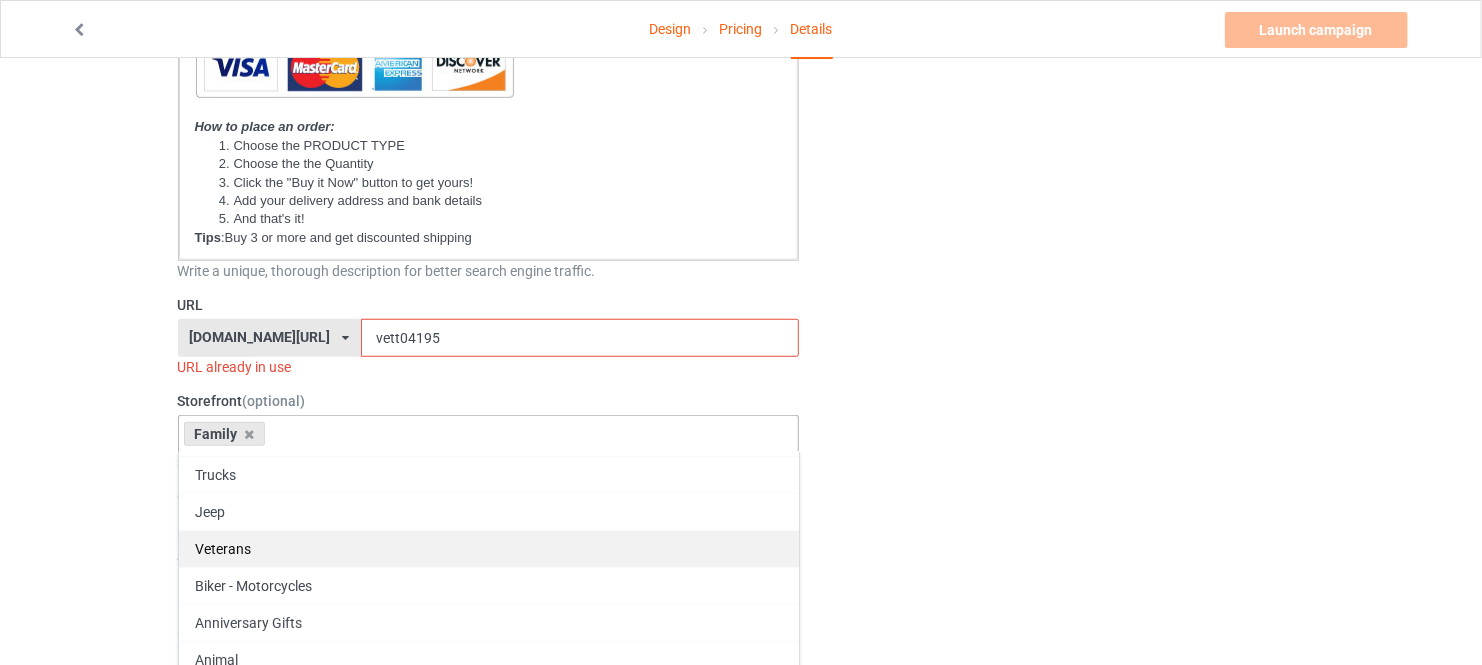 scroll, scrollTop: 33, scrollLeft: 0, axis: vertical 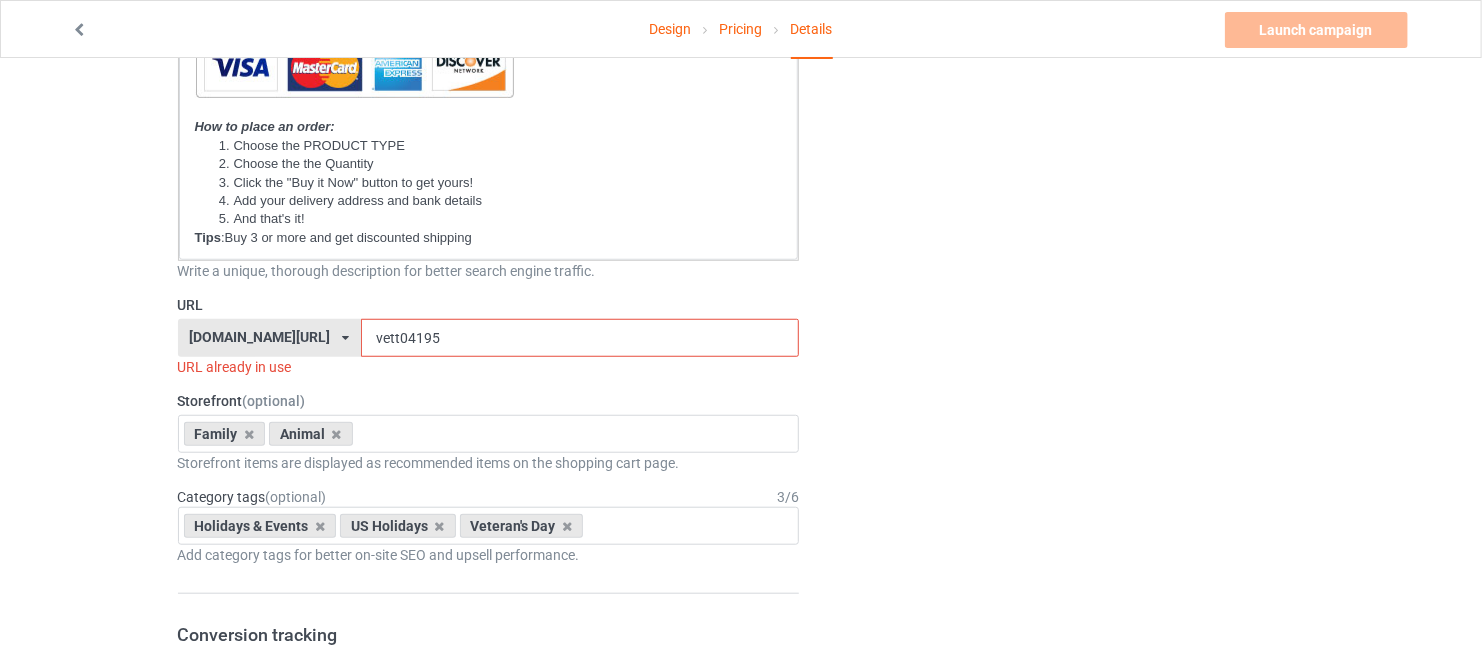 click on "Change default product or side" at bounding box center (1065, 1155) 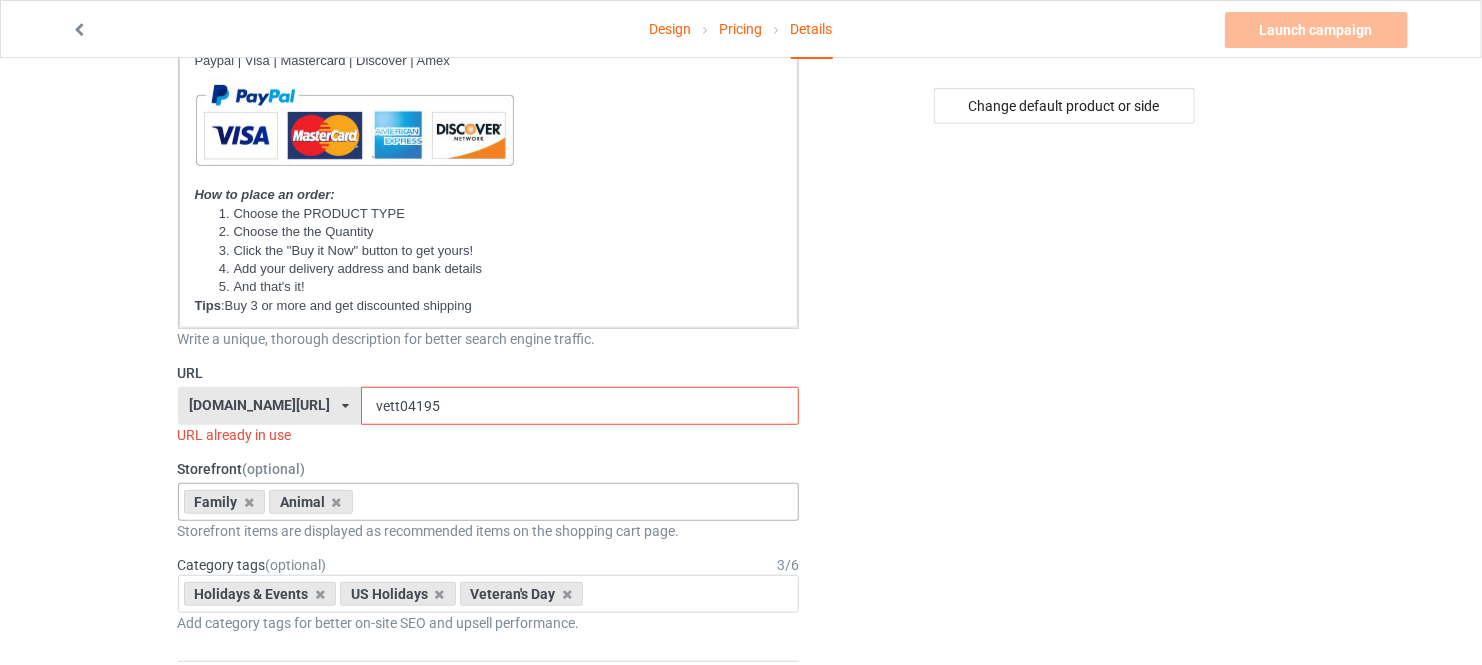 scroll, scrollTop: 746, scrollLeft: 0, axis: vertical 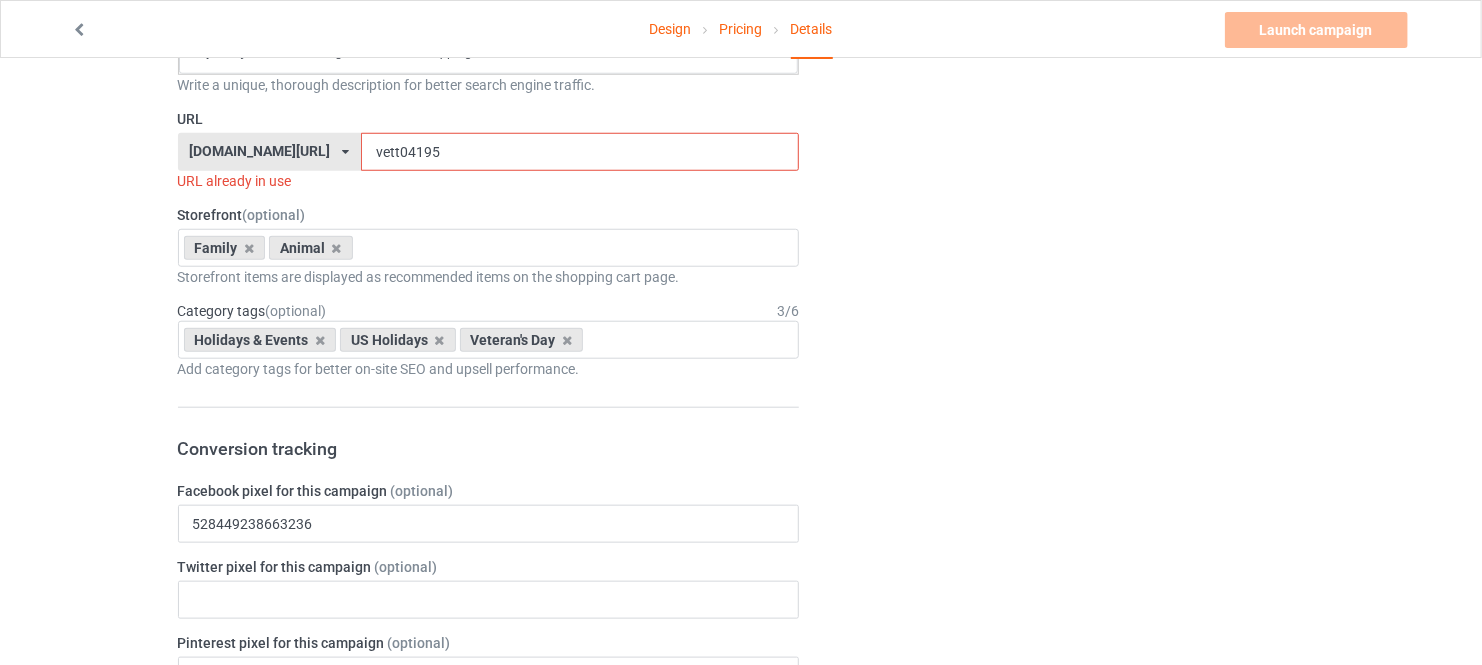 drag, startPoint x: 416, startPoint y: 145, endPoint x: 334, endPoint y: 142, distance: 82.05486 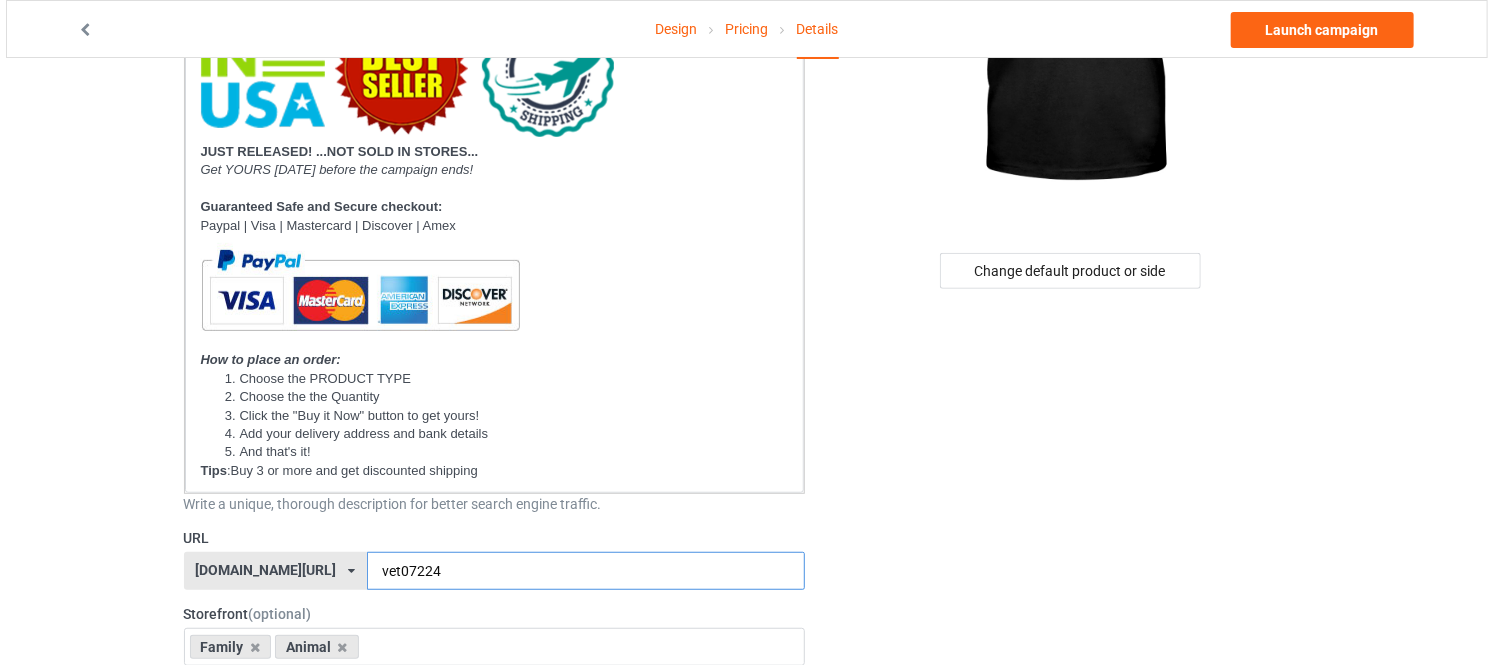 scroll, scrollTop: 0, scrollLeft: 0, axis: both 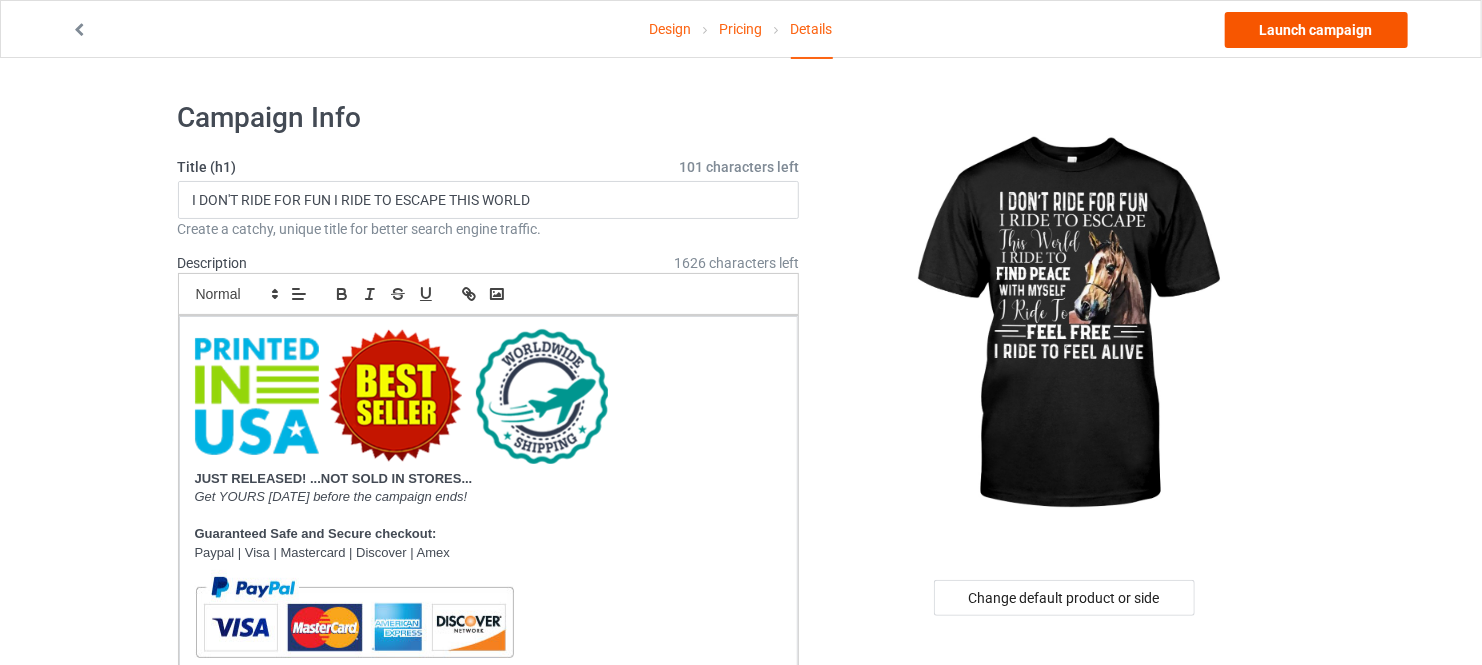 type on "vet07224" 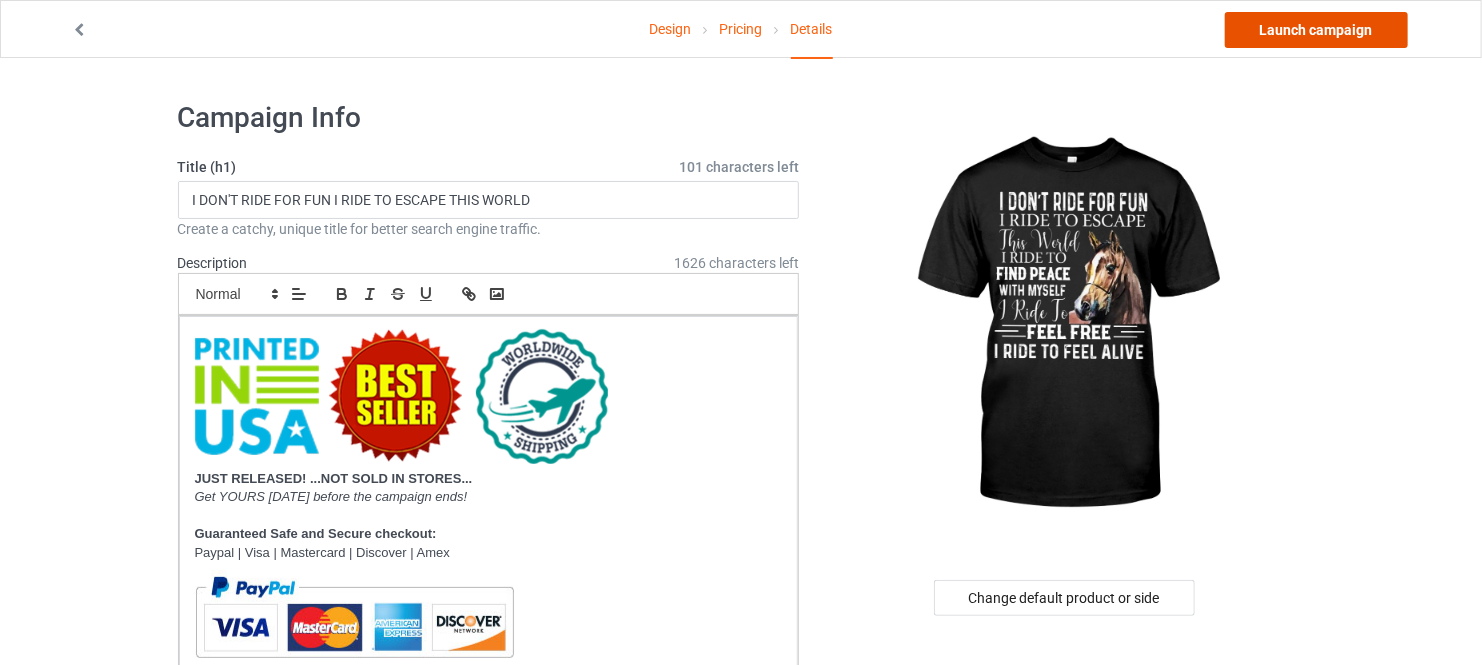 click on "Launch campaign" at bounding box center [1316, 30] 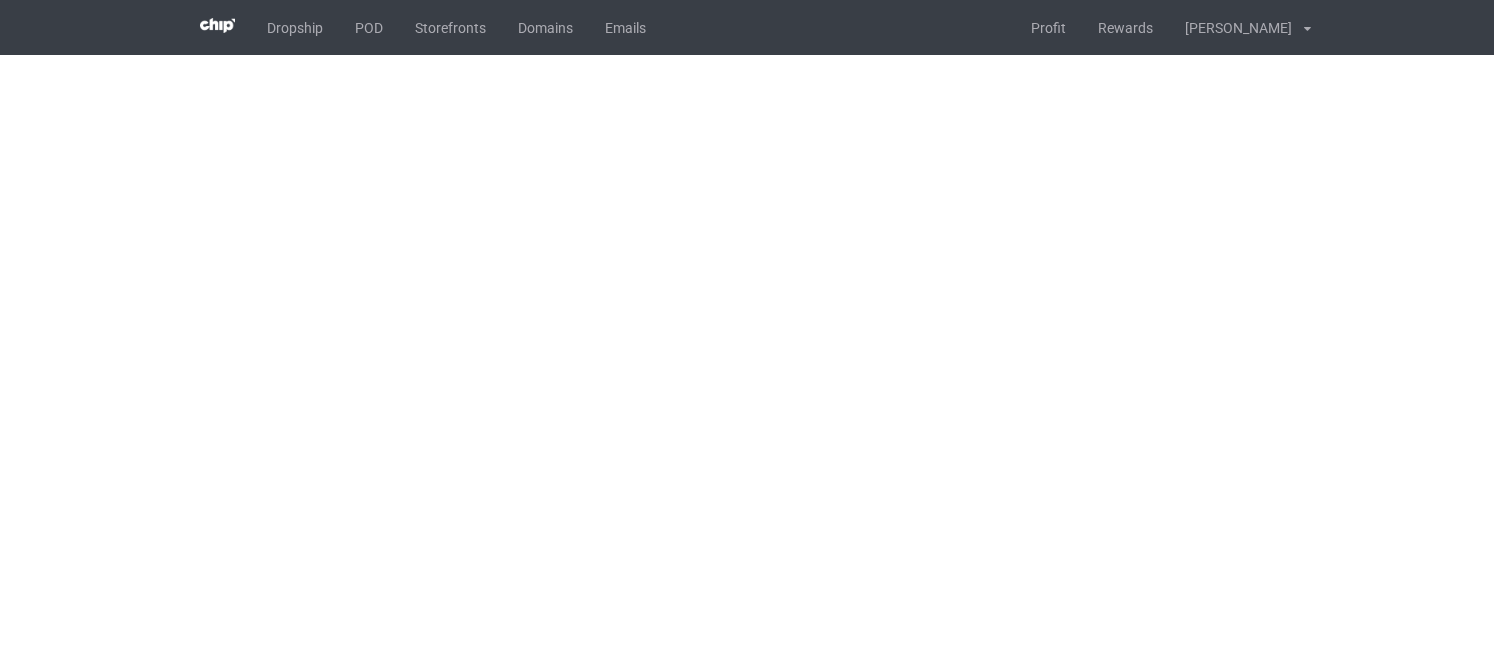 scroll, scrollTop: 0, scrollLeft: 0, axis: both 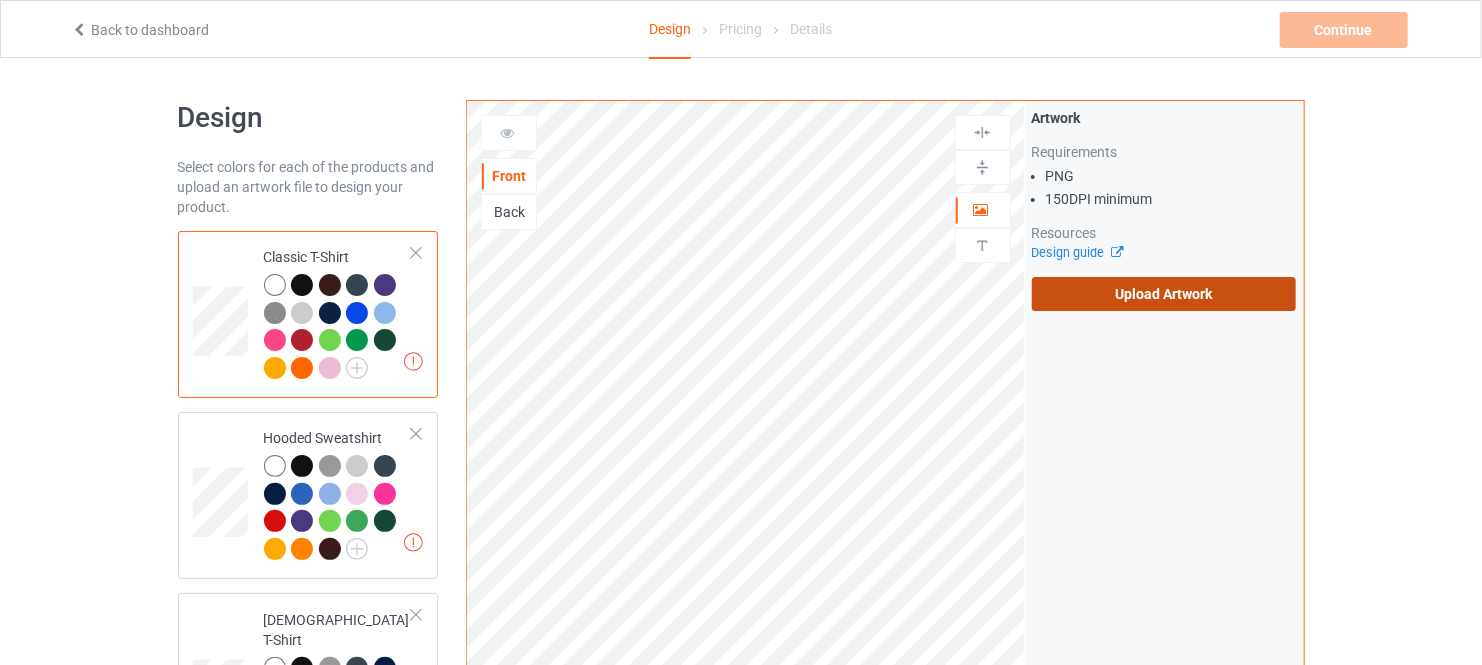 drag, startPoint x: 1301, startPoint y: 278, endPoint x: 1276, endPoint y: 286, distance: 26.24881 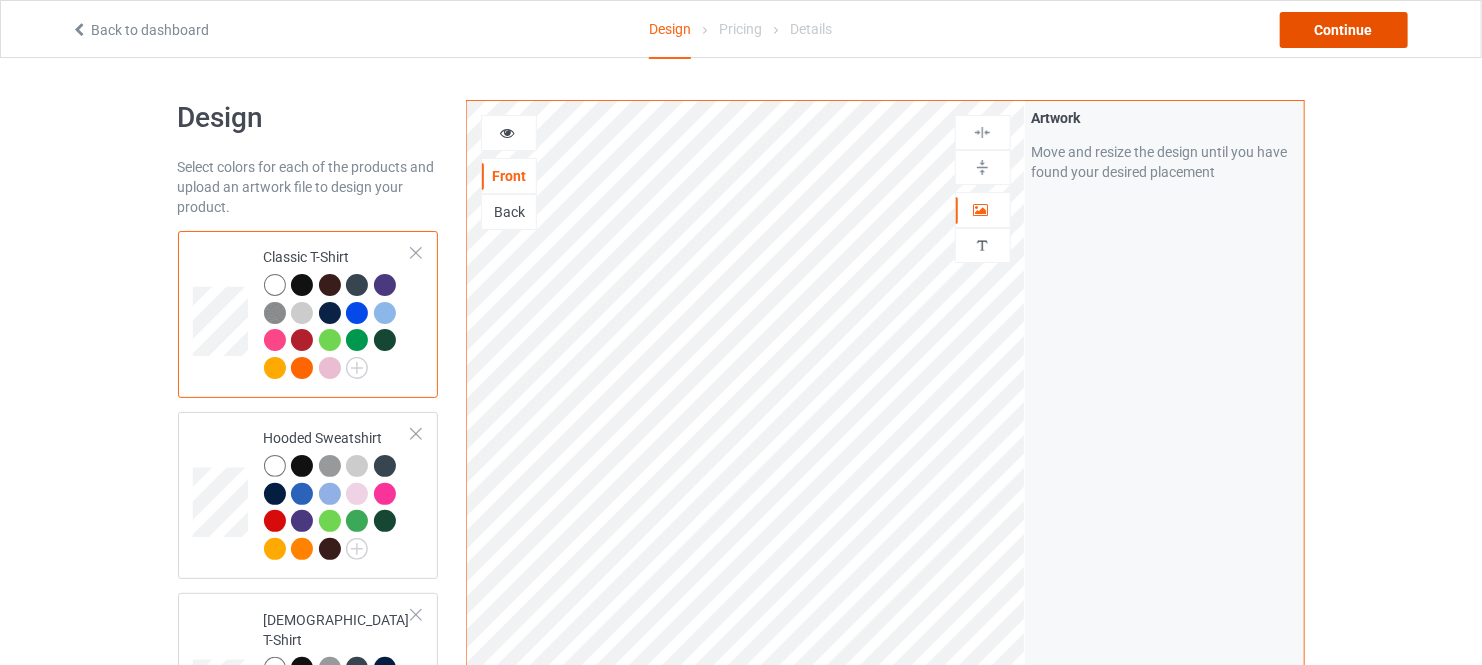 click on "Continue" at bounding box center (1344, 30) 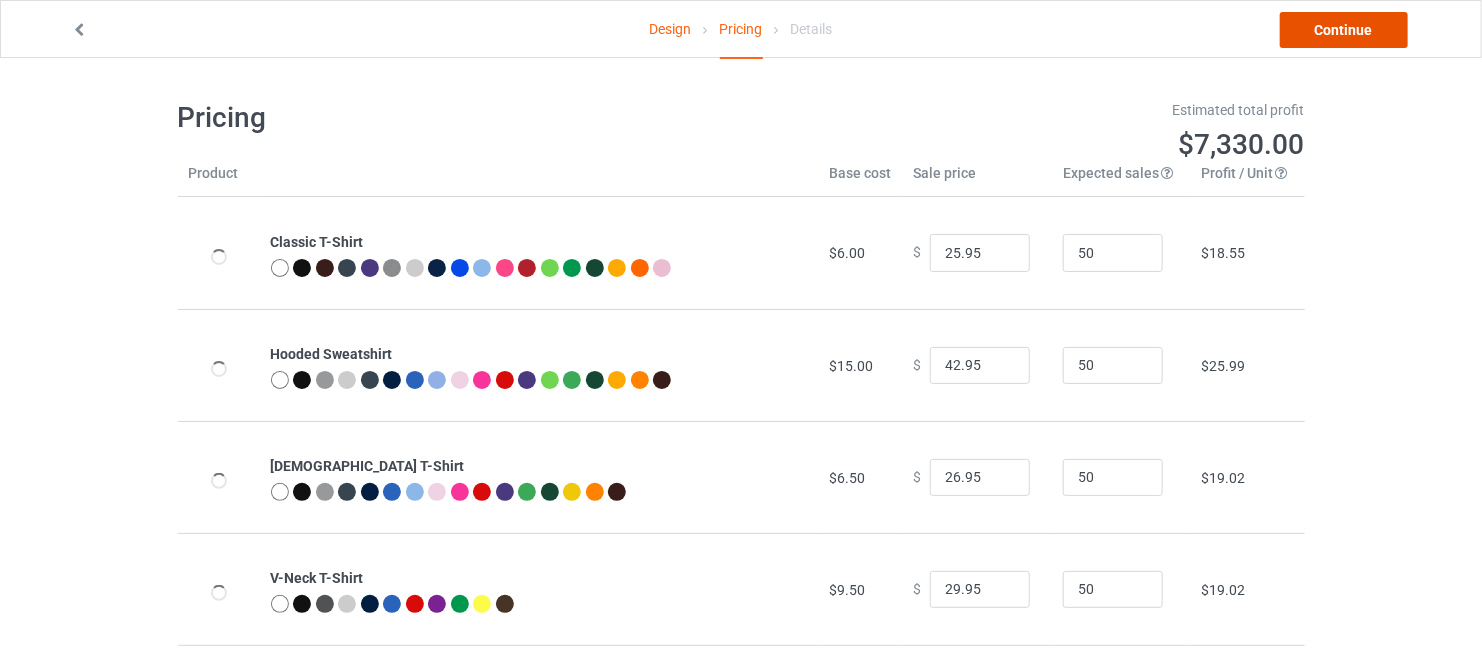 click on "Continue" at bounding box center [1344, 30] 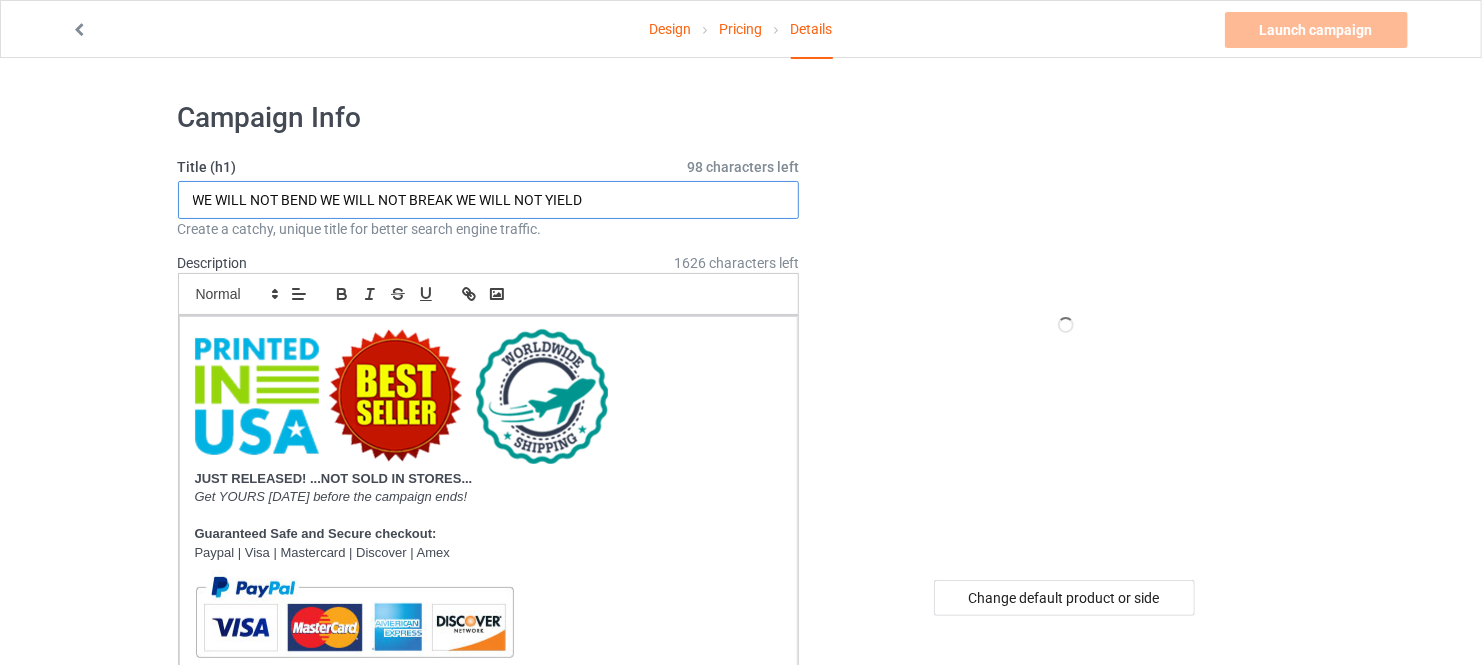 click on "WE WILL NOT BEND WE WILL NOT BREAK WE WILL NOT YIELD" at bounding box center (489, 200) 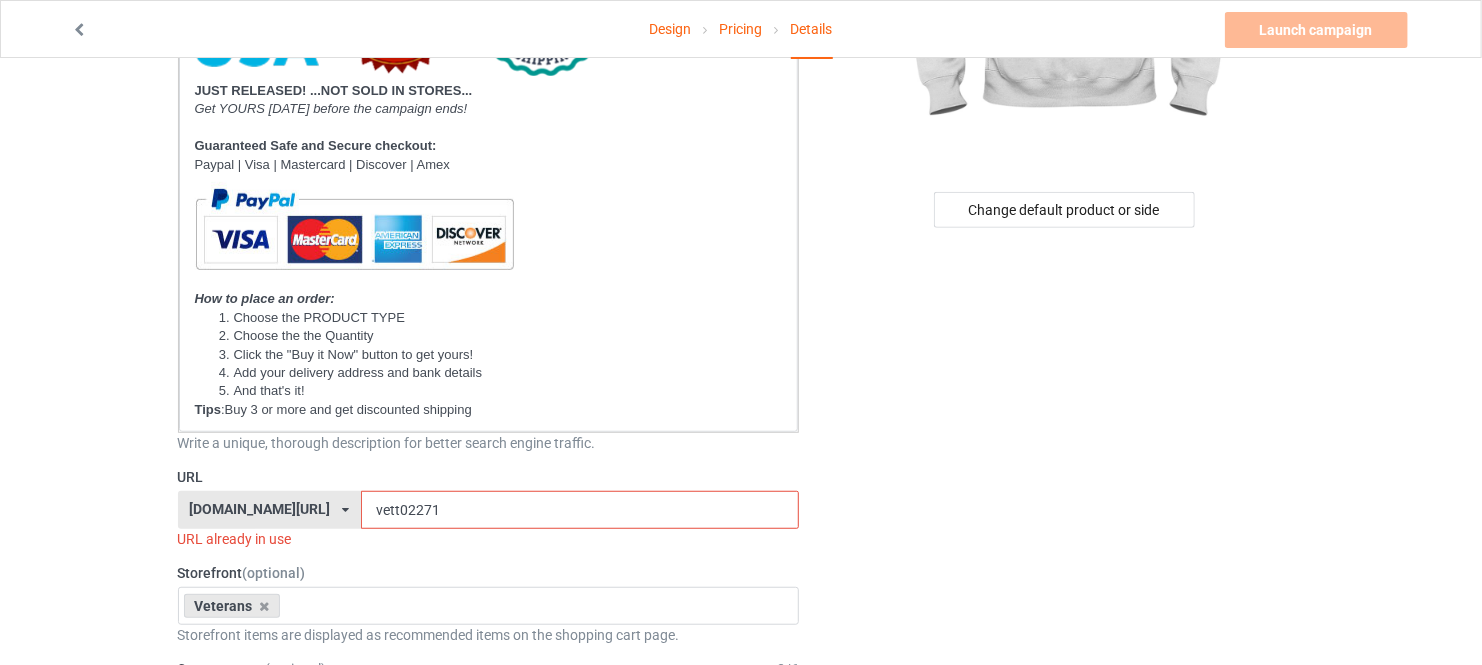 scroll, scrollTop: 560, scrollLeft: 0, axis: vertical 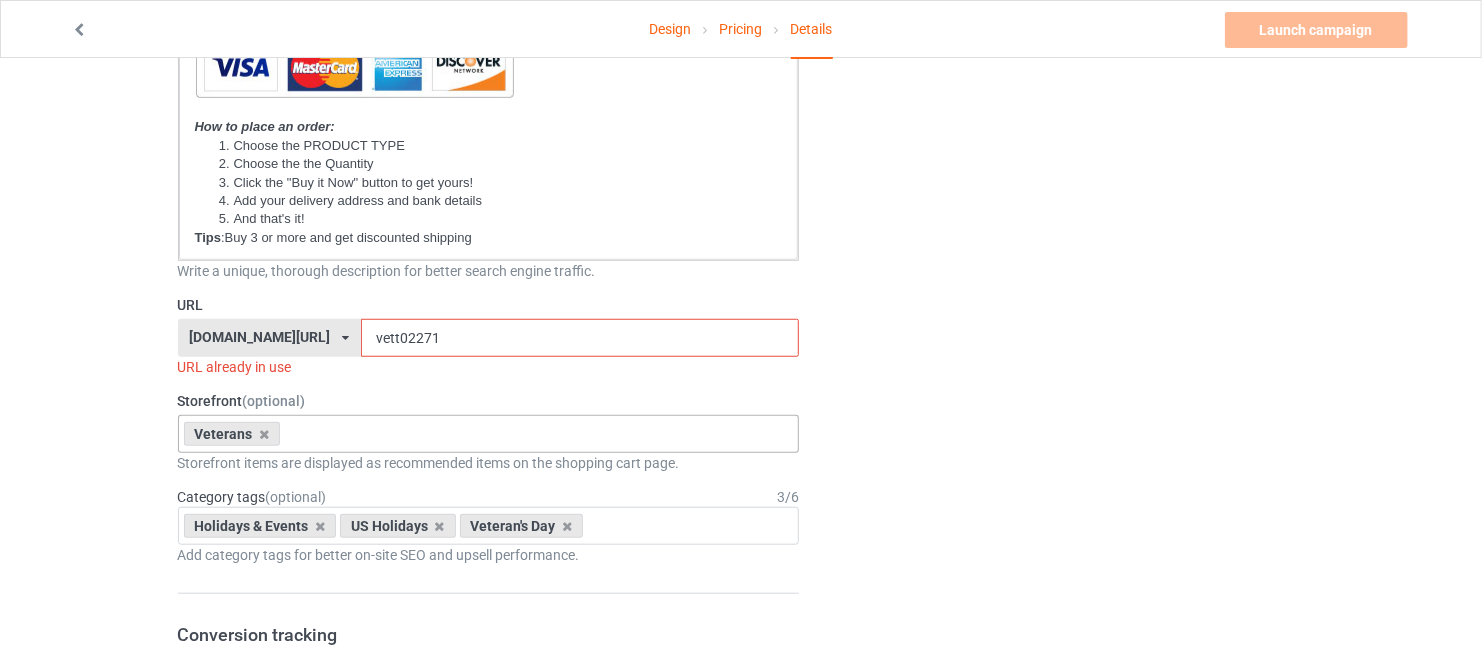 type on "I DON'T RIDE FOR FUN I RIDE TO ESCAPE THIS WORLD" 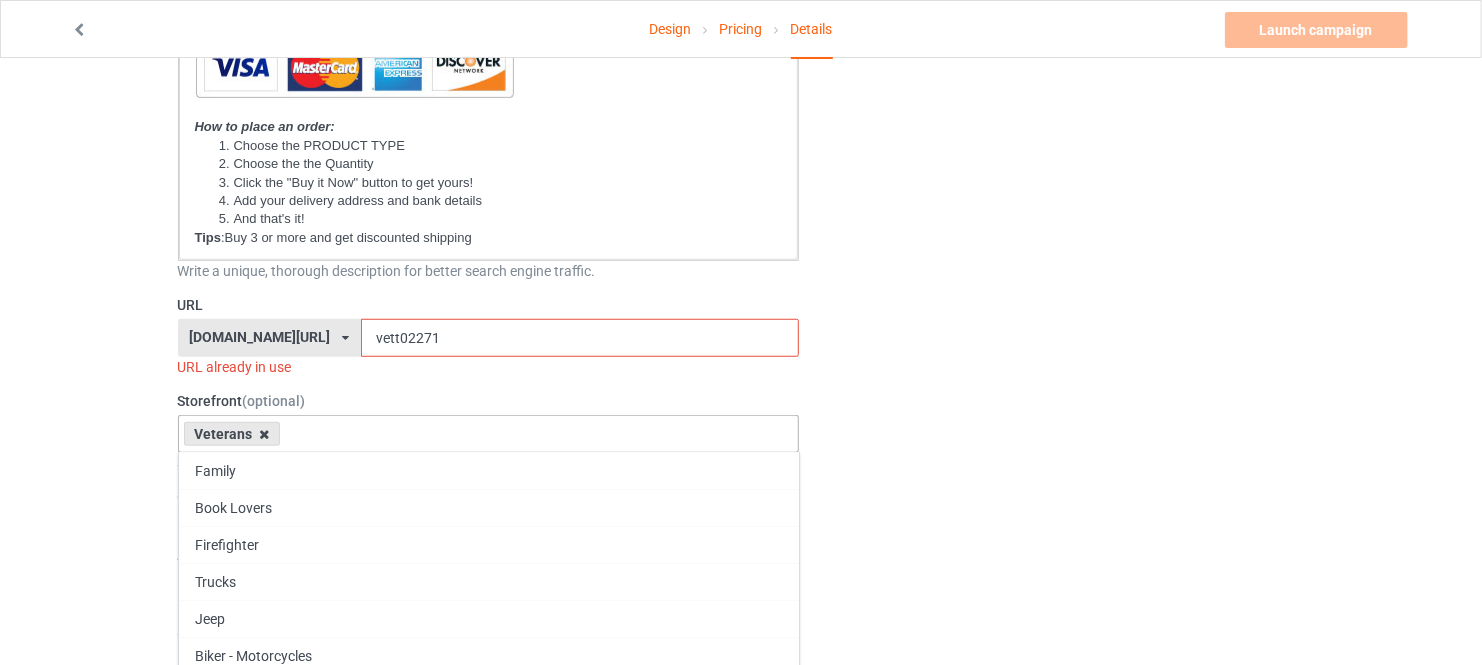 click at bounding box center (264, 434) 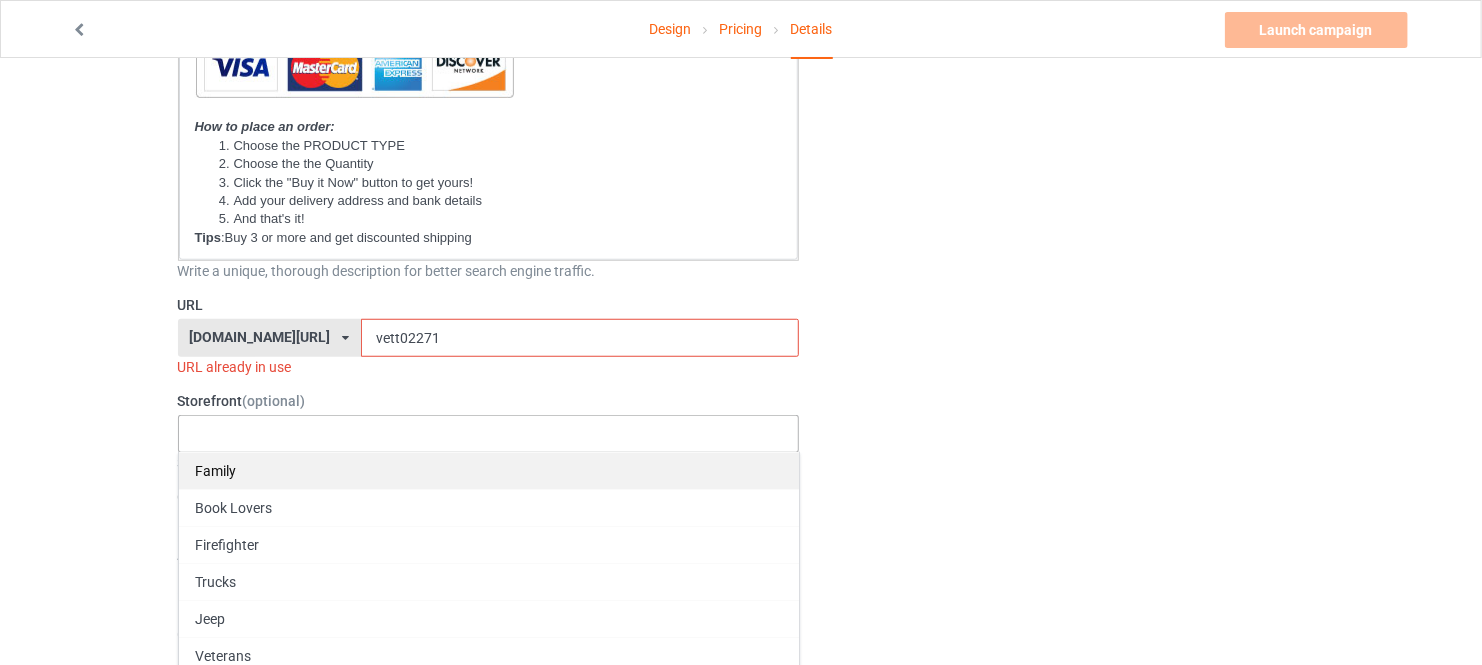 click on "Family" at bounding box center [489, 470] 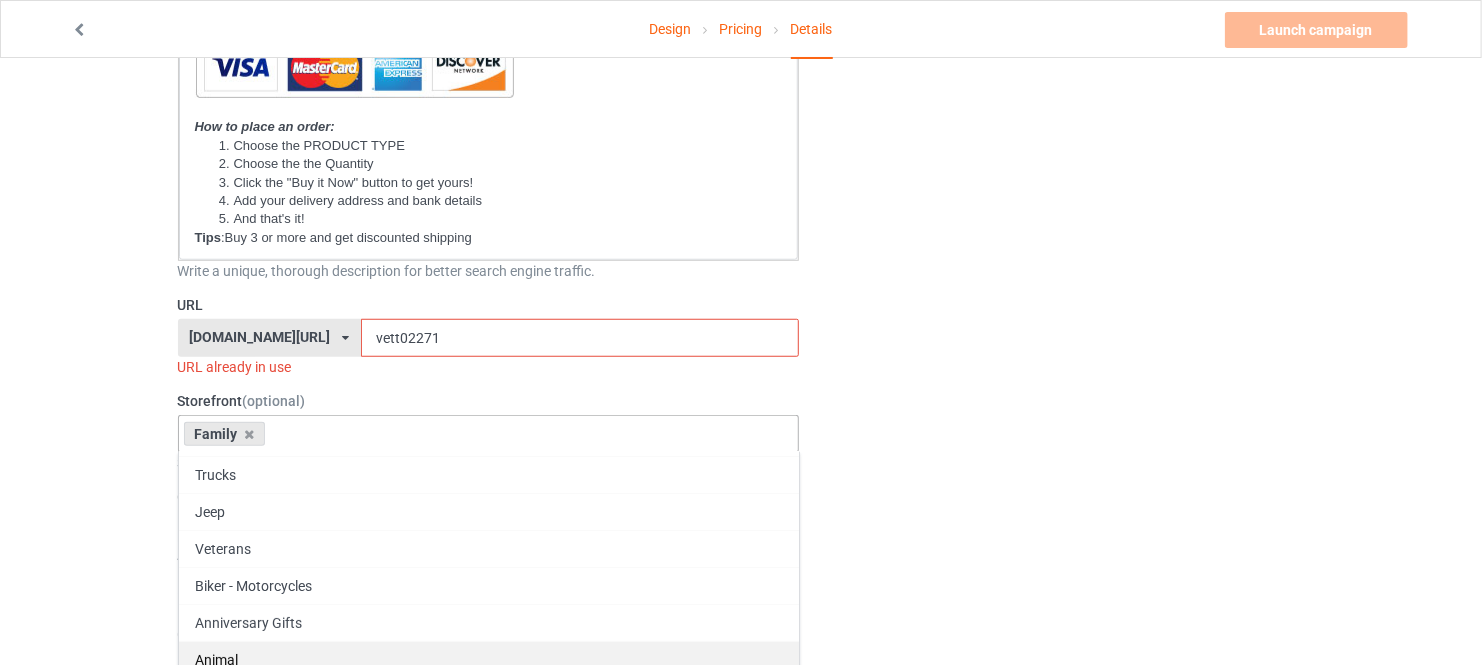 click on "Animal" at bounding box center (489, 659) 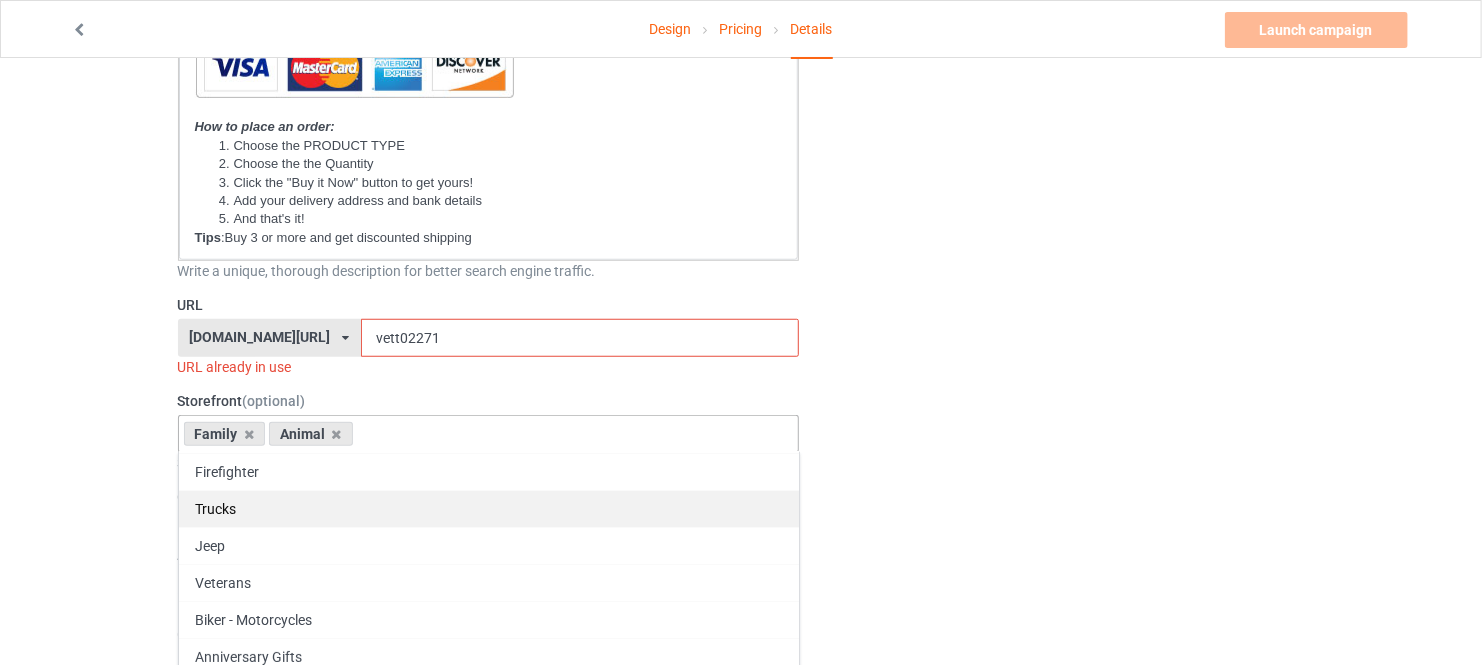 scroll, scrollTop: 33, scrollLeft: 0, axis: vertical 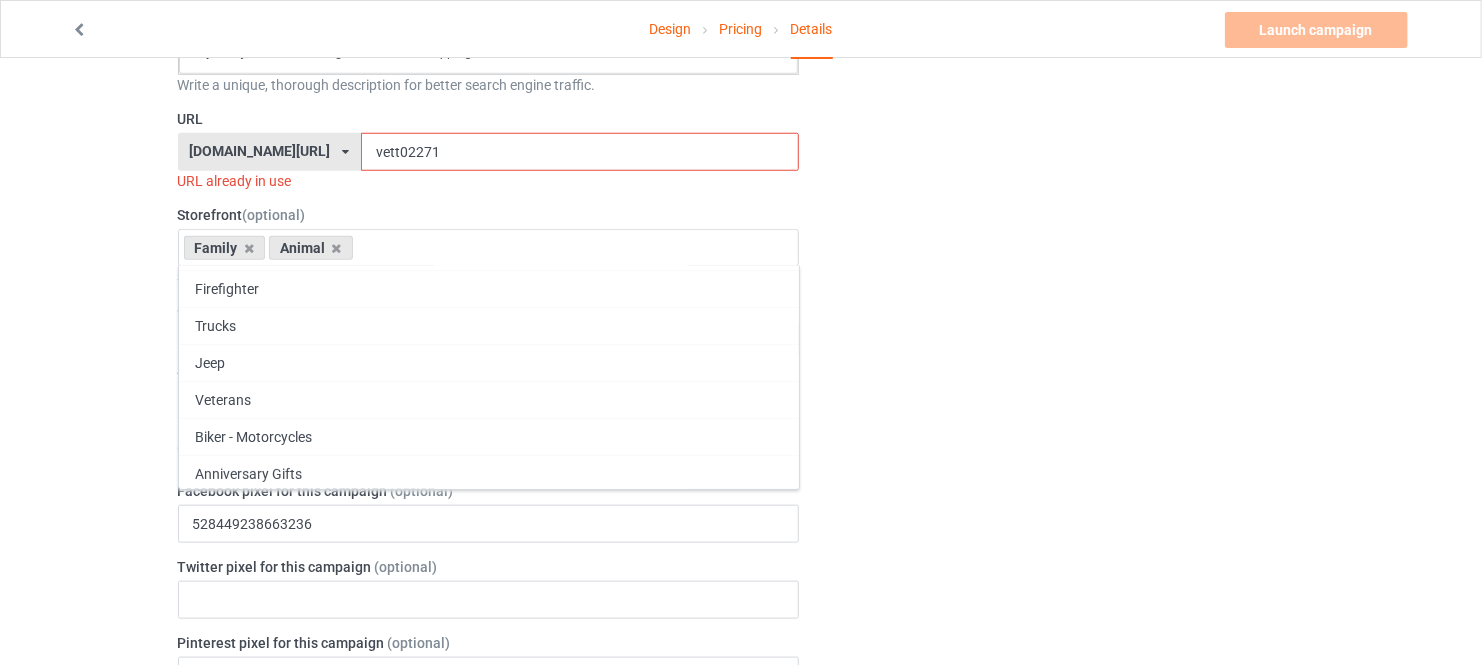 click on "Change default product or side" at bounding box center (1065, 714) 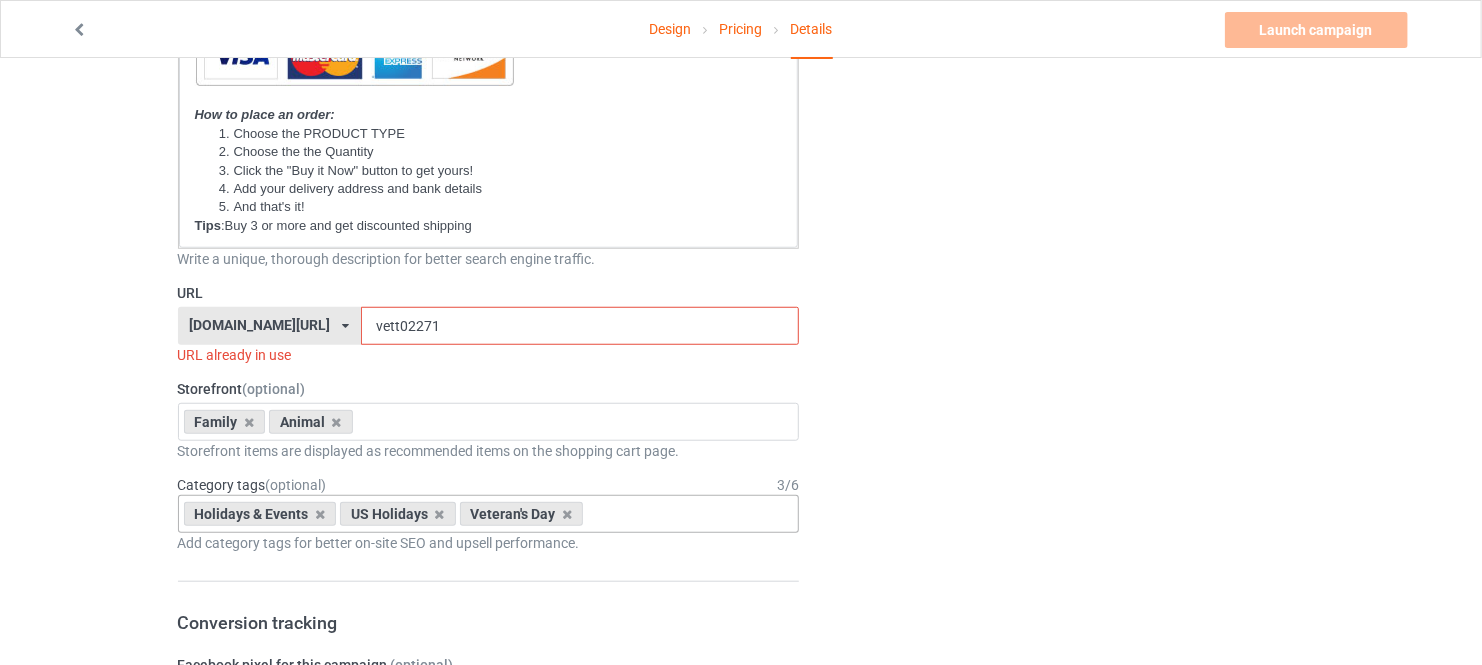 scroll, scrollTop: 746, scrollLeft: 0, axis: vertical 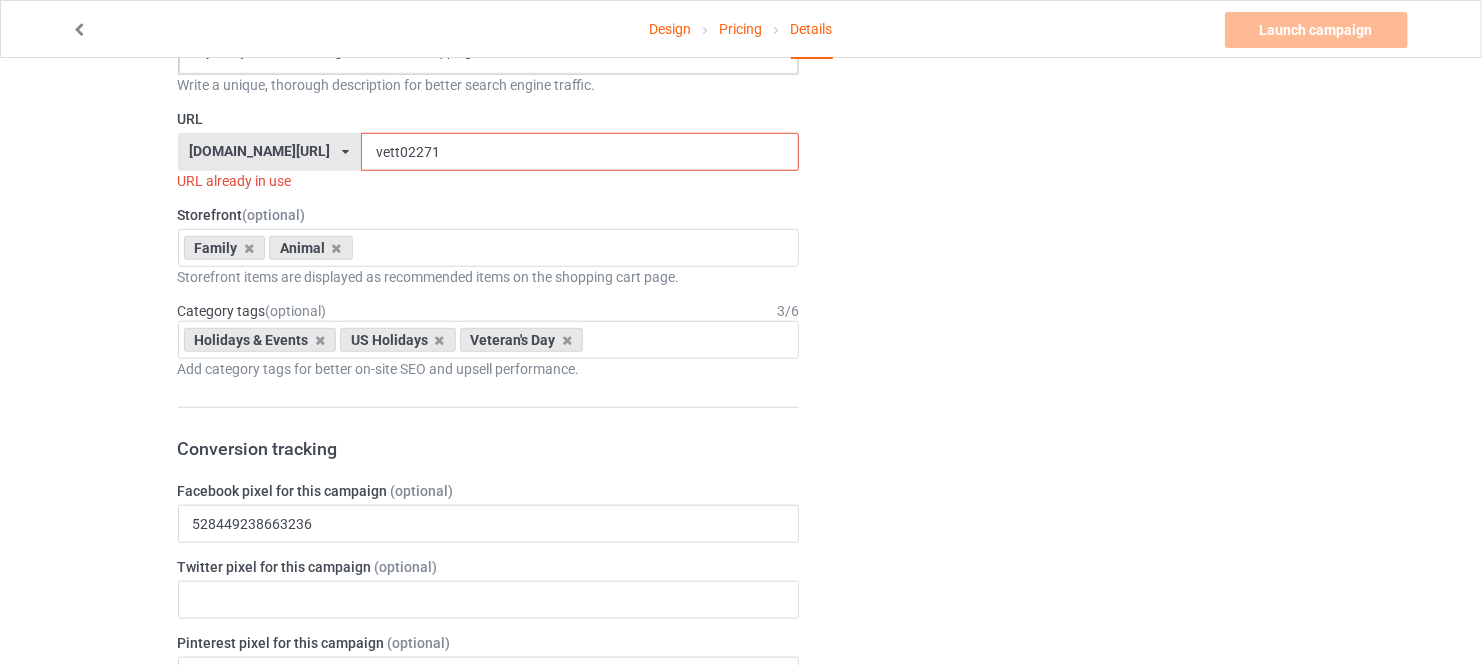 drag, startPoint x: 385, startPoint y: 156, endPoint x: 332, endPoint y: 153, distance: 53.08484 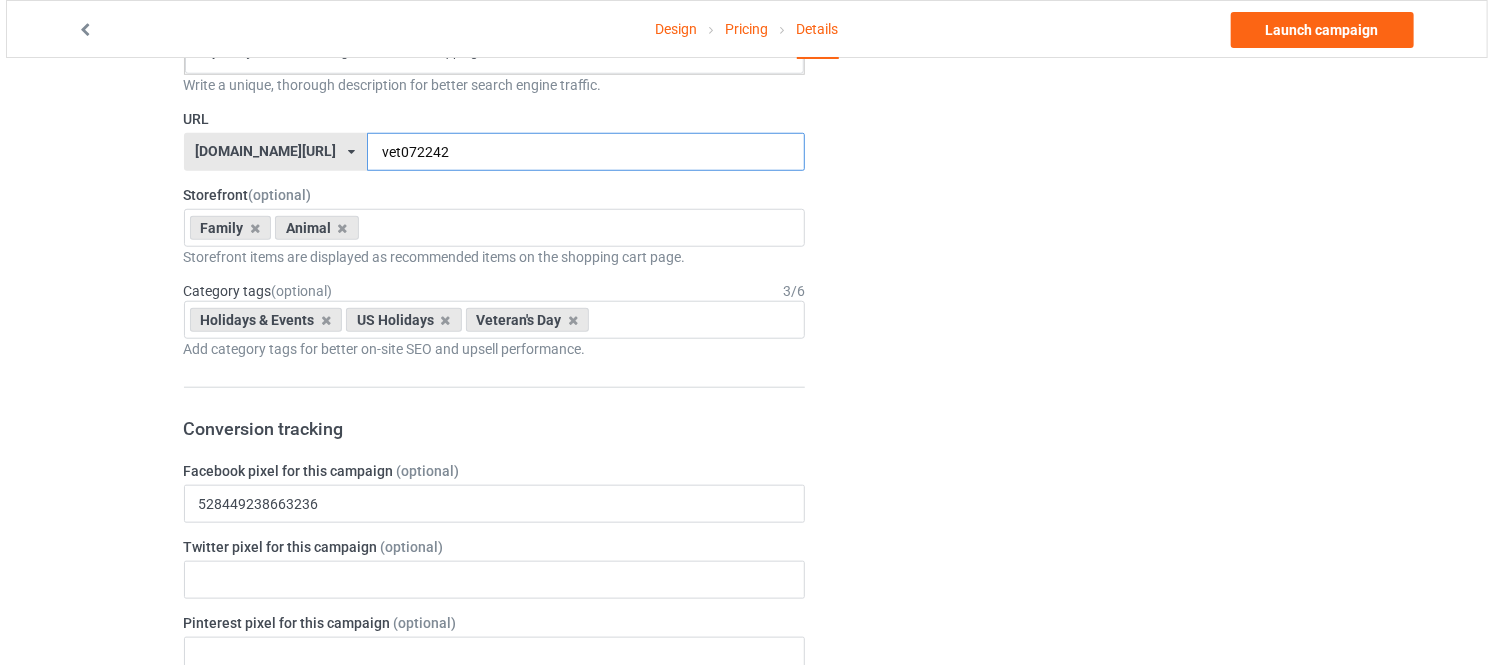scroll, scrollTop: 0, scrollLeft: 0, axis: both 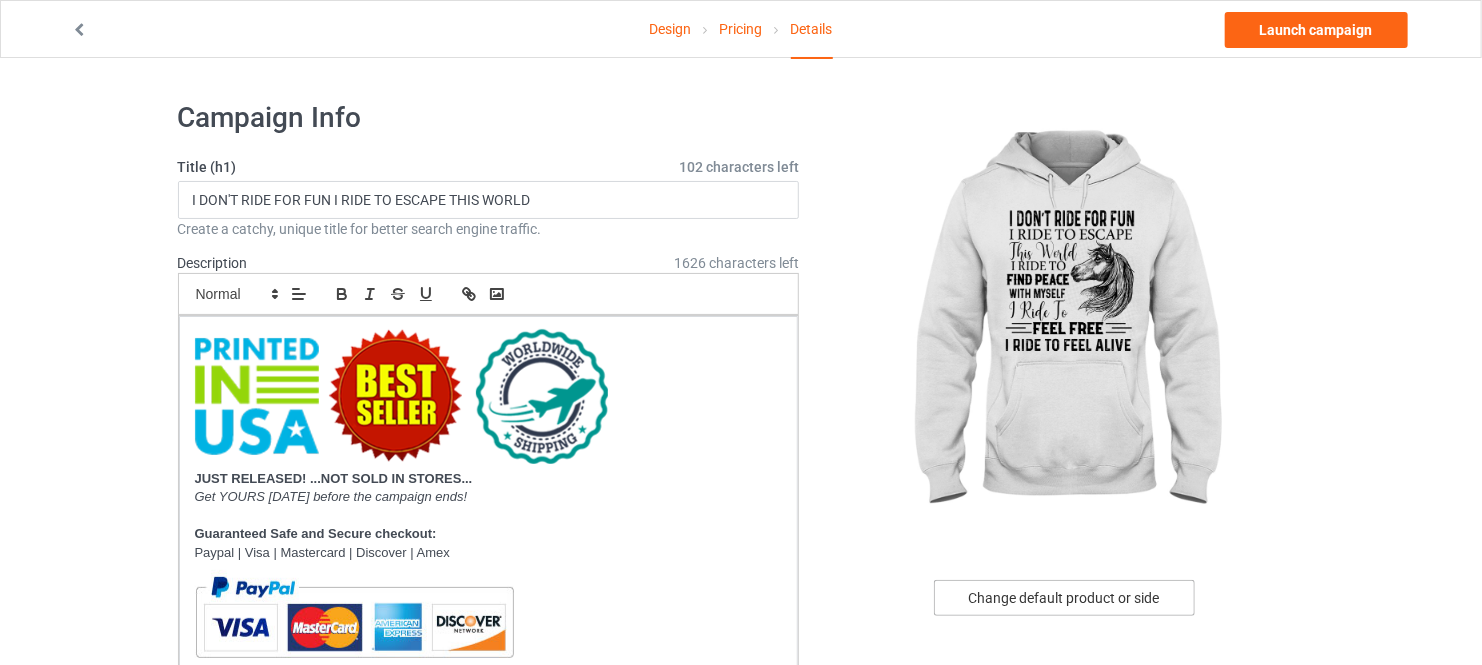 type on "vet072242" 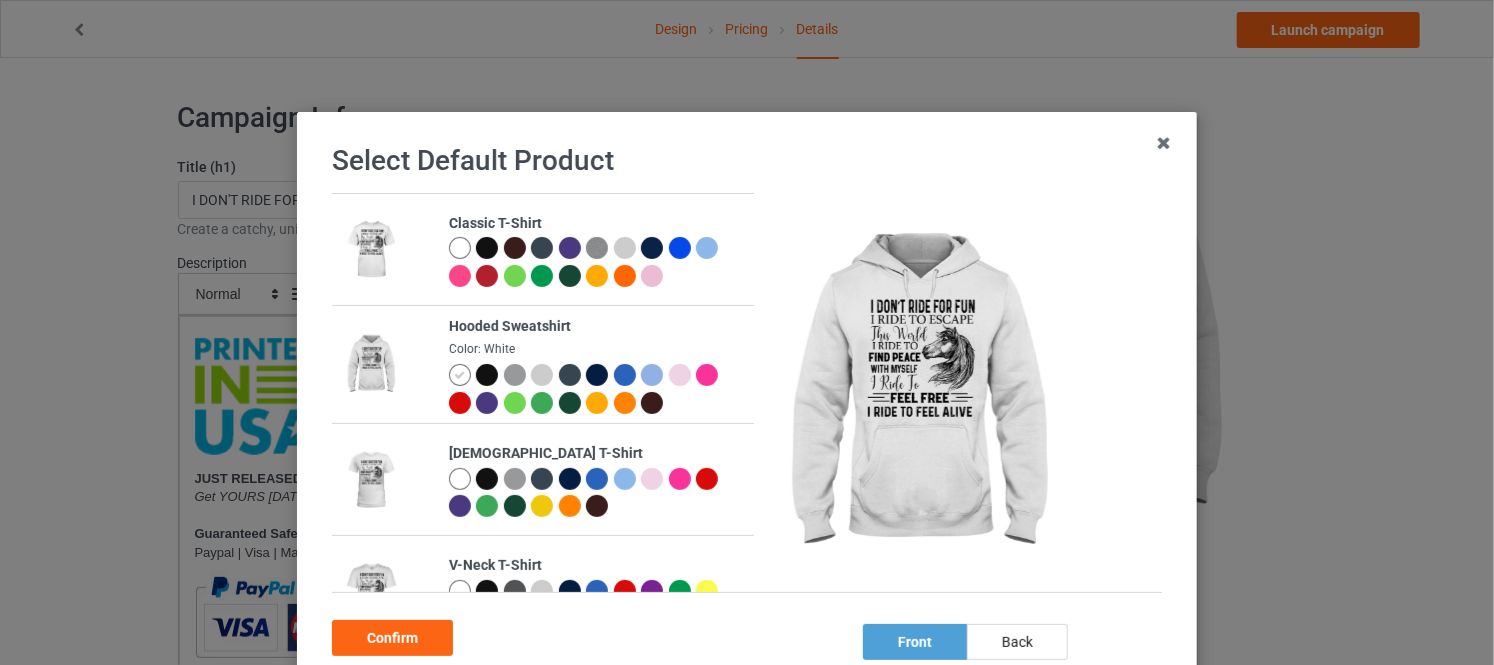 click at bounding box center [460, 248] 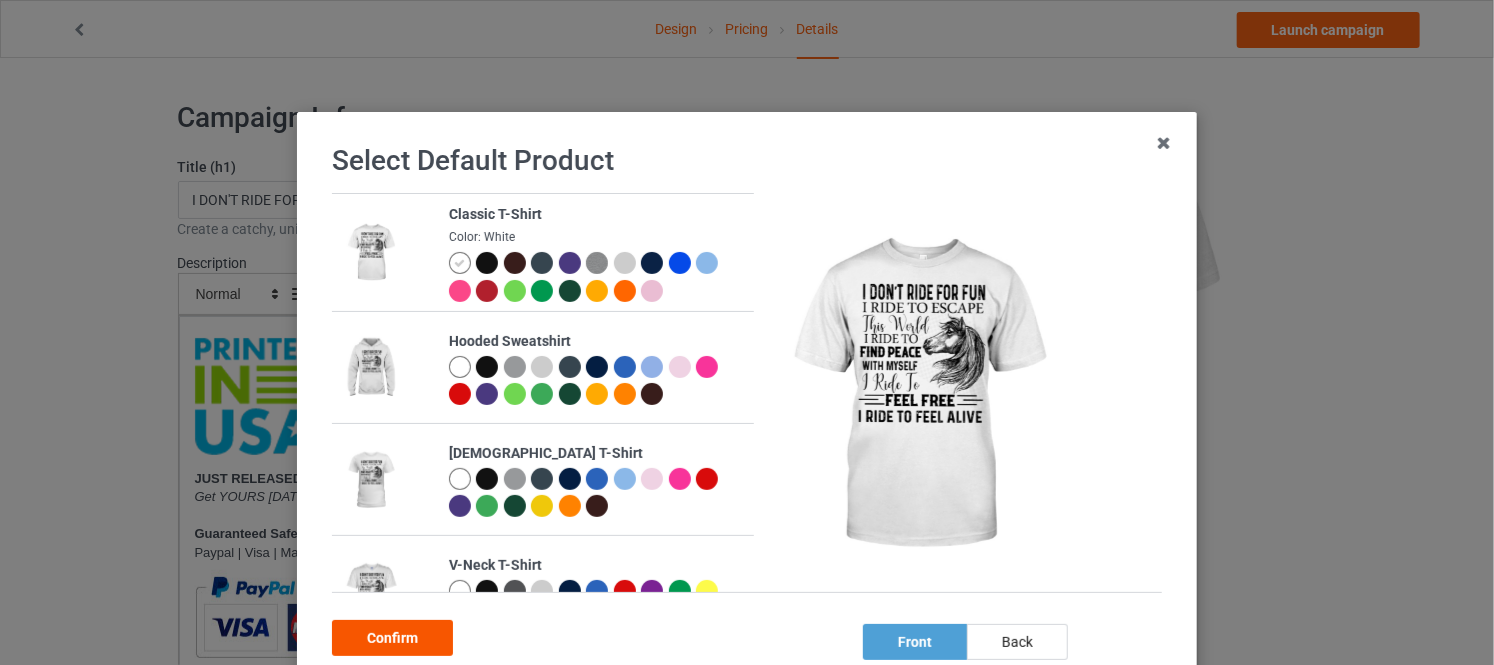 click on "Confirm" at bounding box center (392, 638) 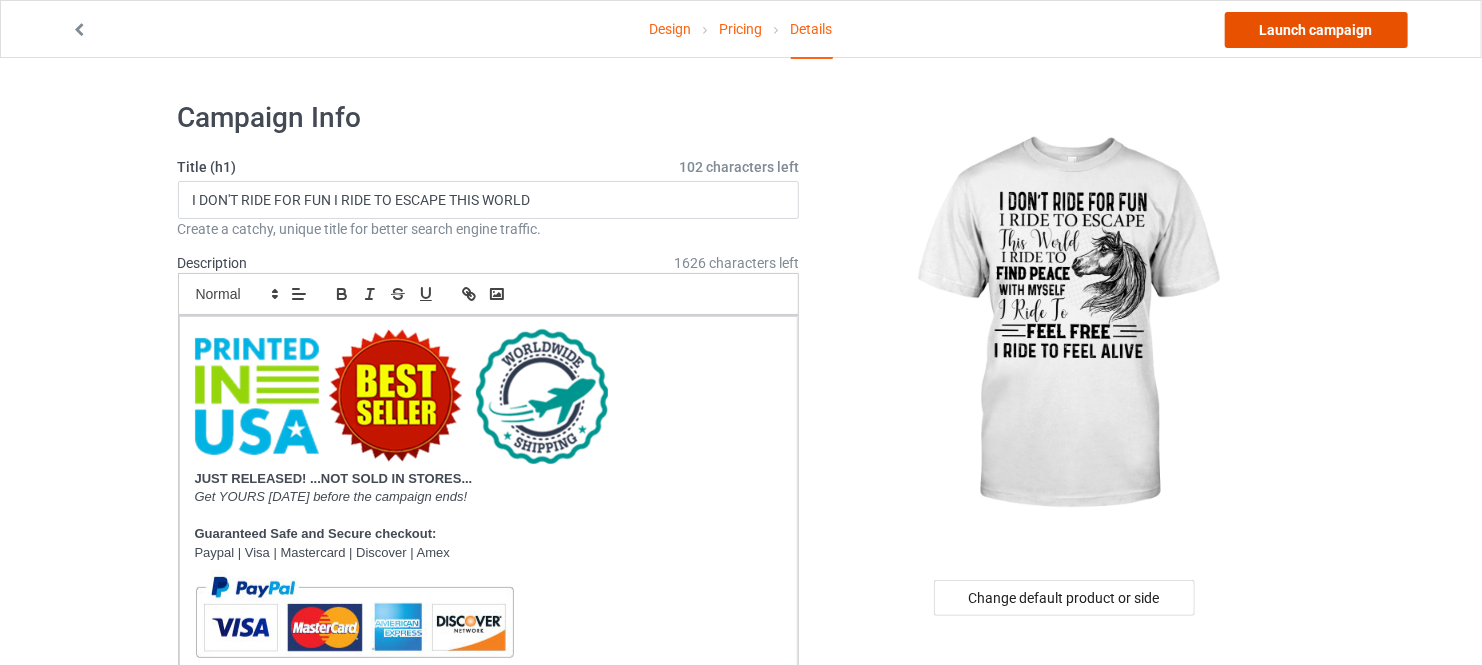 click on "Launch campaign" at bounding box center (1316, 30) 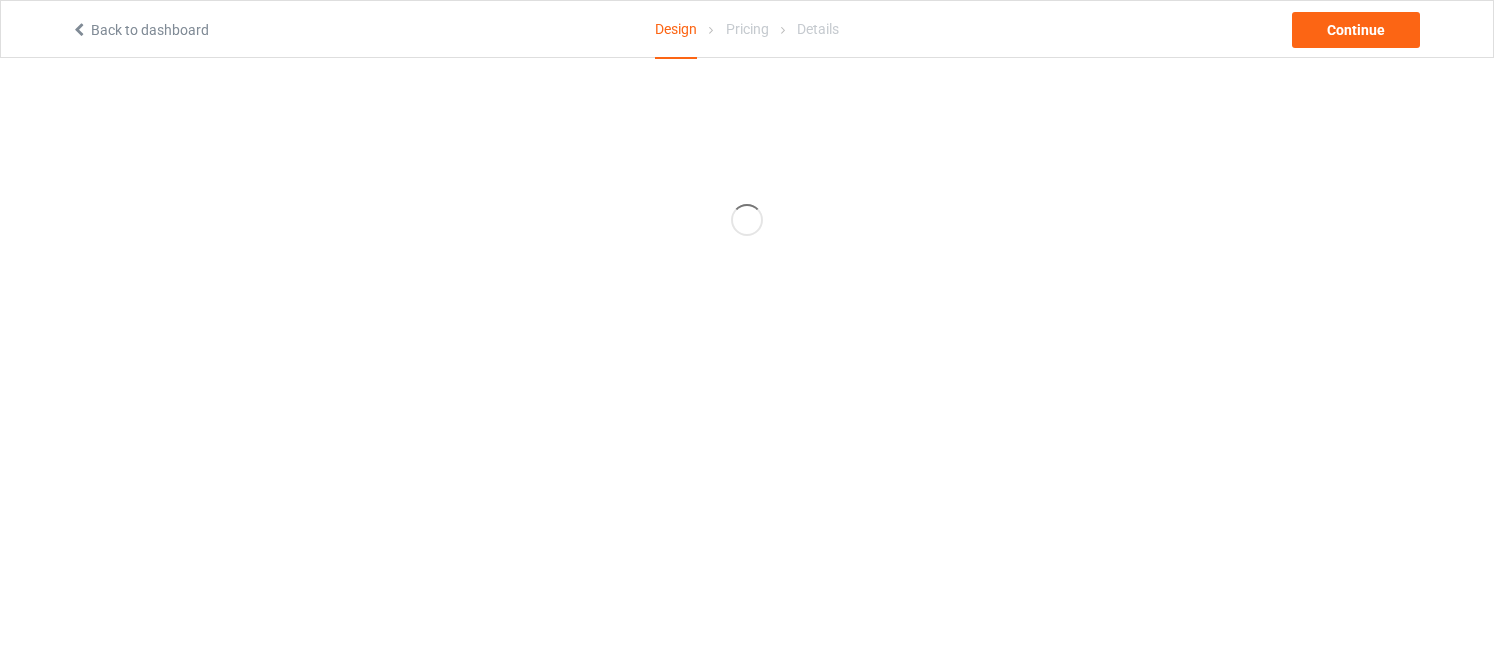 scroll, scrollTop: 0, scrollLeft: 0, axis: both 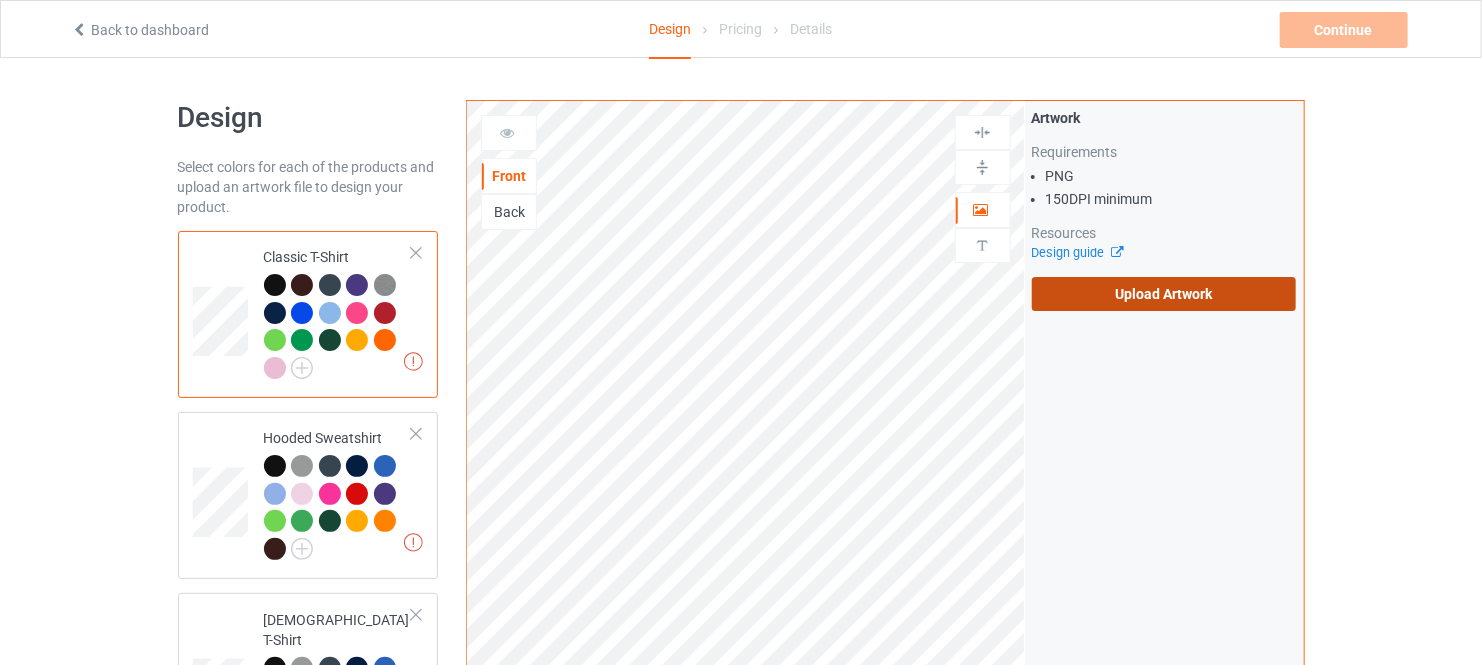 click on "Upload Artwork" at bounding box center [1164, 294] 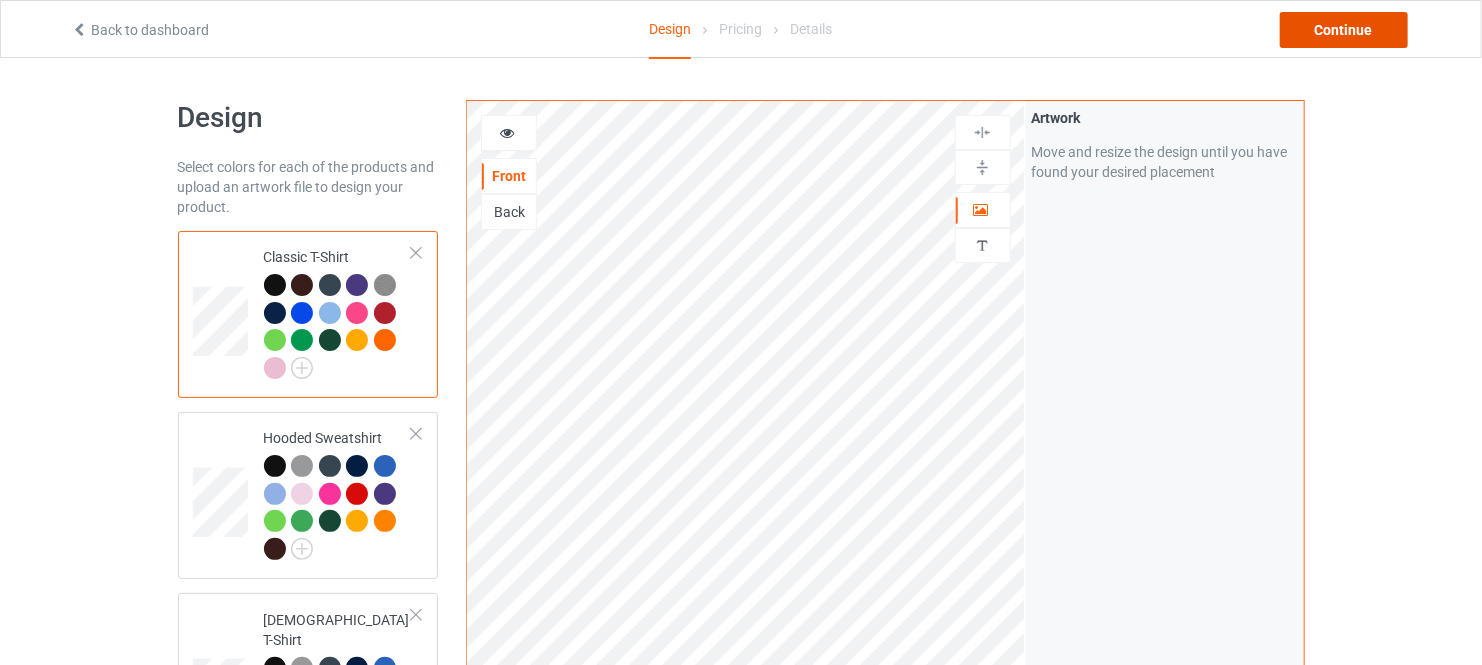 click on "Continue" at bounding box center (1344, 30) 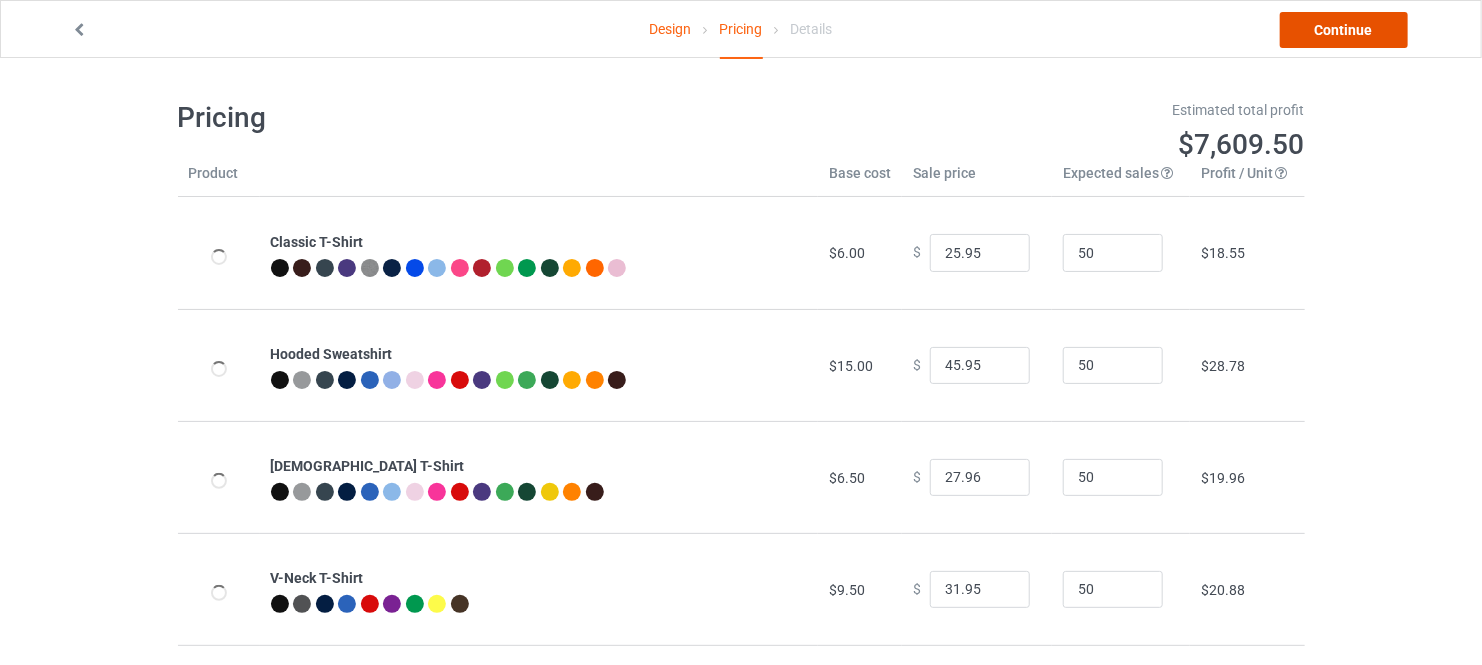 click on "Continue" at bounding box center (1344, 30) 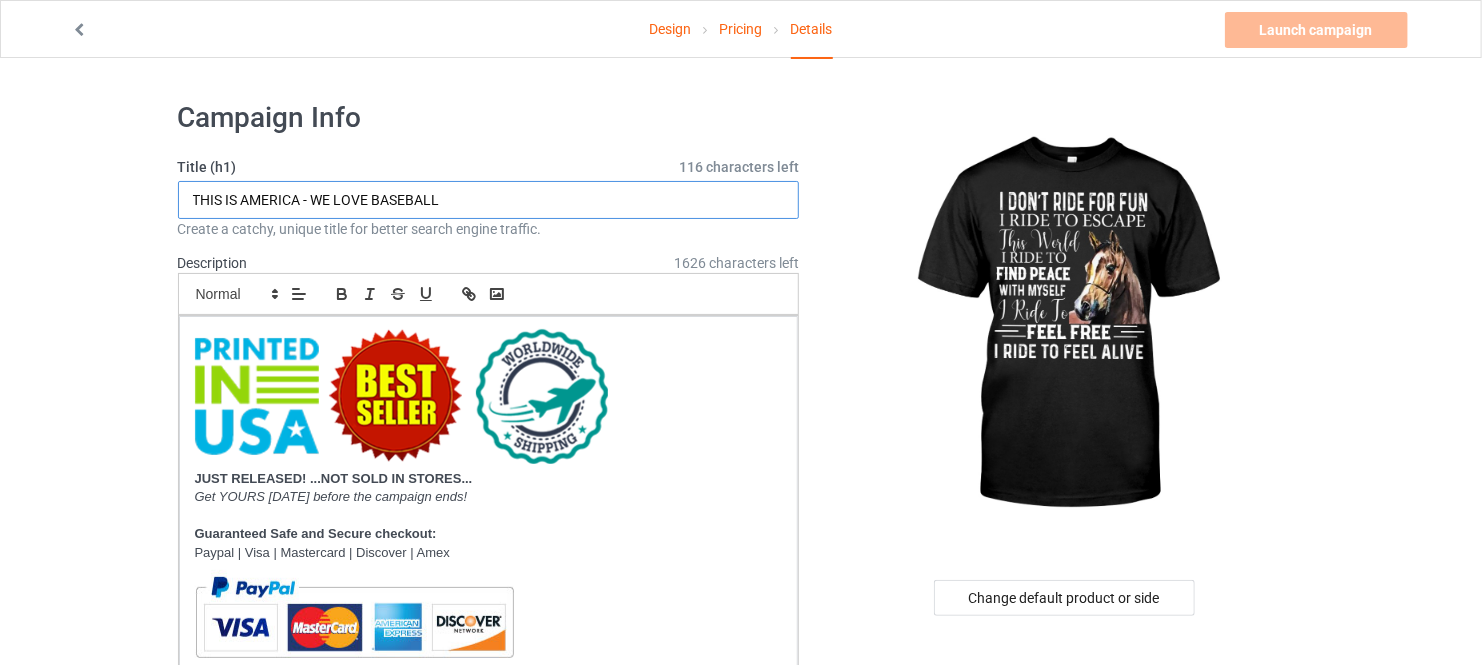 drag, startPoint x: 541, startPoint y: 196, endPoint x: 95, endPoint y: 214, distance: 446.36307 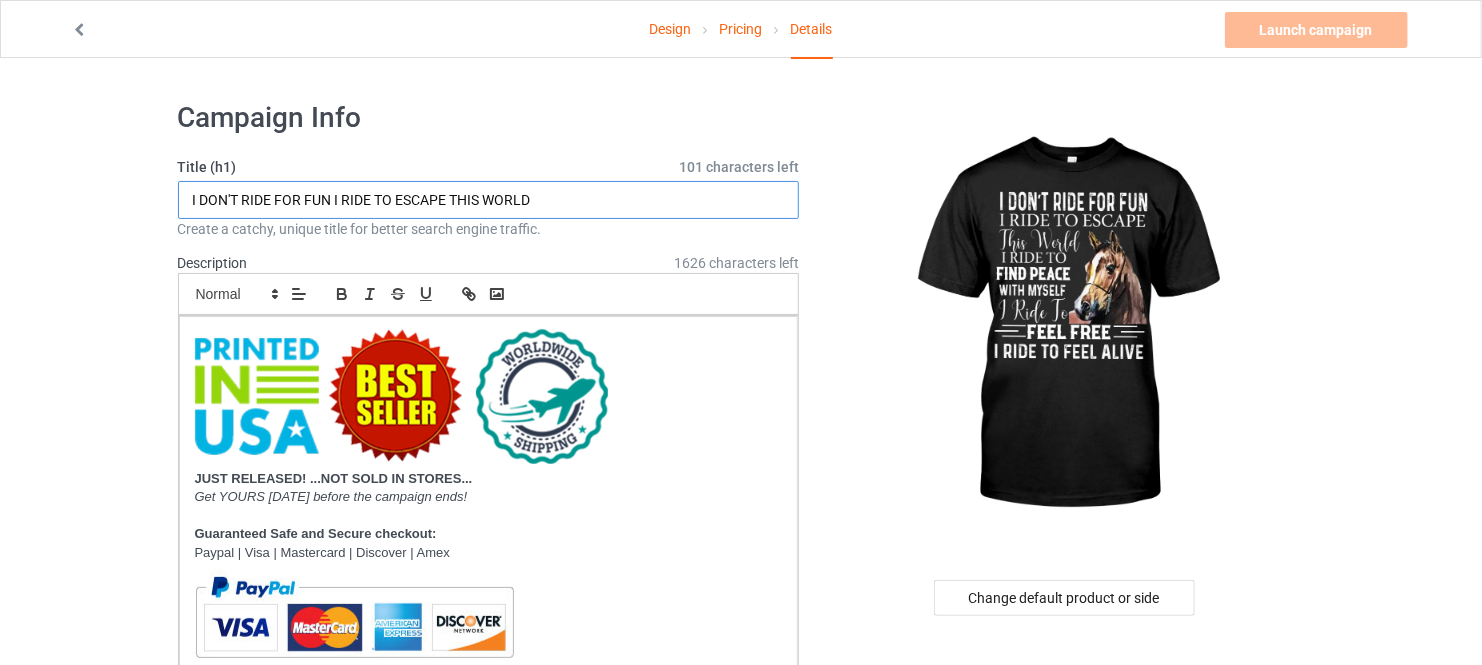type on "I DON'T RIDE FOR FUN I RIDE TO ESCAPE THIS WORLD" 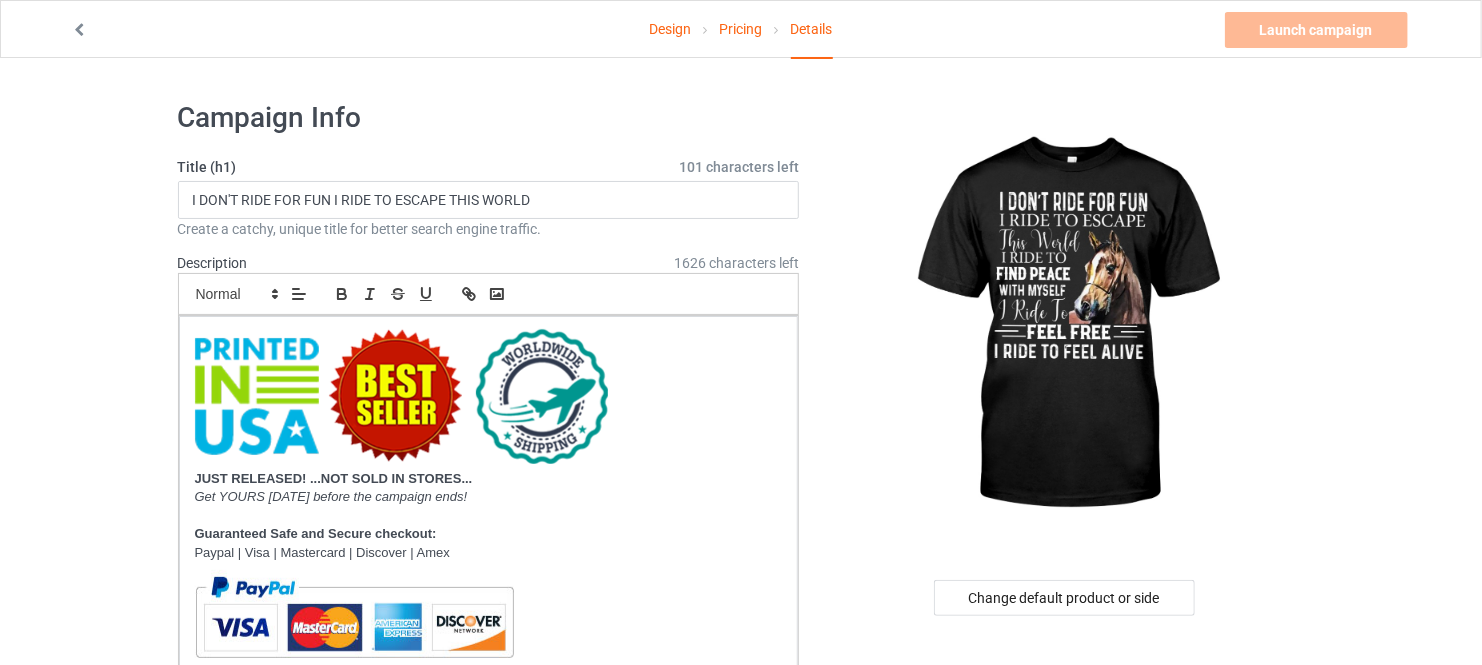 click on "Design Pricing Details Launch campaign Invalid campaign URL Campaign Info Title (h1) 101   characters left I DON'T RIDE FOR FUN I RIDE TO ESCAPE THIS WORLD Create a catchy, unique title for better search engine traffic. Description 1626   characters left       Small Normal Large Big Huge                                                                                     JUST RELEASED! ...NOT SOLD IN STORES... Get YOURS TODAY before the campaign ends! Guaranteed Safe and Secure checkout: Paypal | Visa | Mastercard | Discover | Amex How to place an order: Choose the PRODUCT TYPE Choose the the Quantity Click the "Buy it Now" button to get yours! Add your delivery address and bank details And that's it! Tips  :Buy 3 or more and get discounted shipping Write a unique, thorough description for better search engine traffic. URL wolf49.com/ soilder49.com/ wolf49.com/ teechip.com/ 6230c71a6eaa9300350f7055 6145d24585e95479d2436ad7 587d0d41cee36fd012c64a69 vett052815 URL already in use Storefront (optional) Family 5 /" at bounding box center [741, 1729] 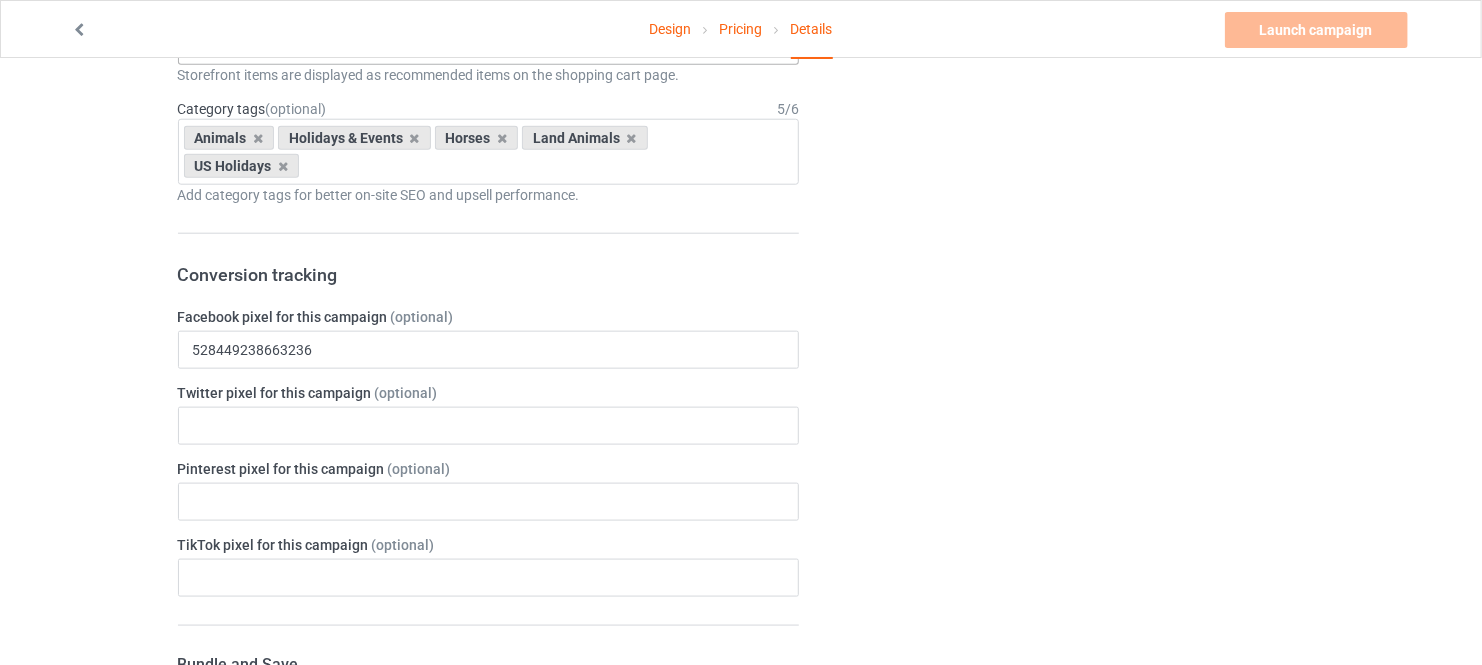 scroll, scrollTop: 746, scrollLeft: 0, axis: vertical 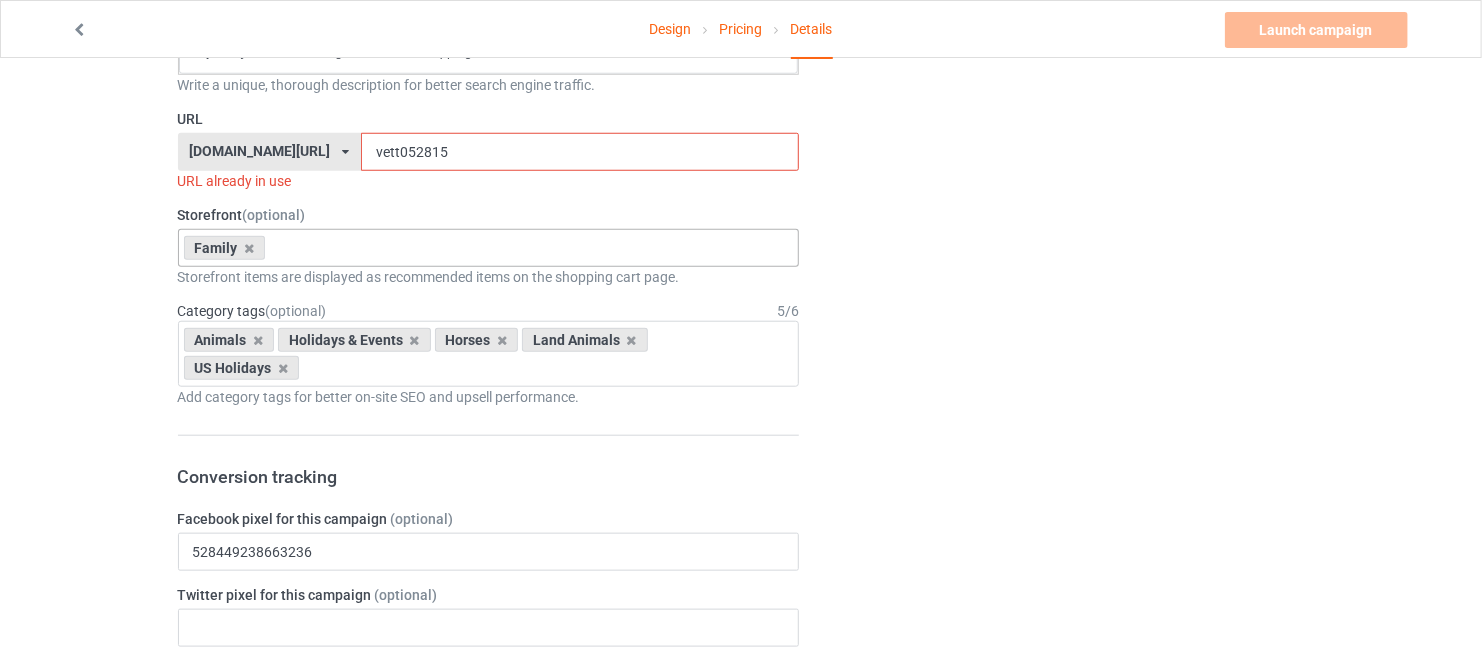 click at bounding box center (286, 248) 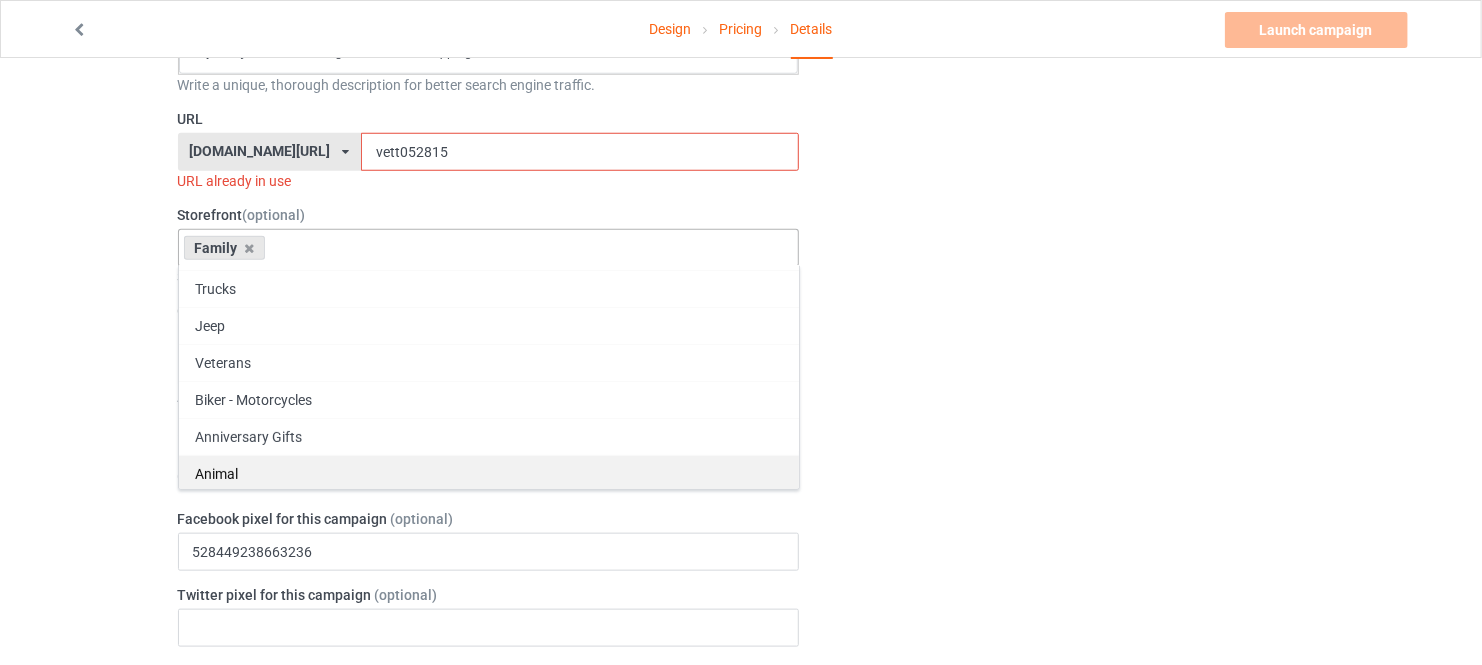 click on "Animal" at bounding box center [489, 473] 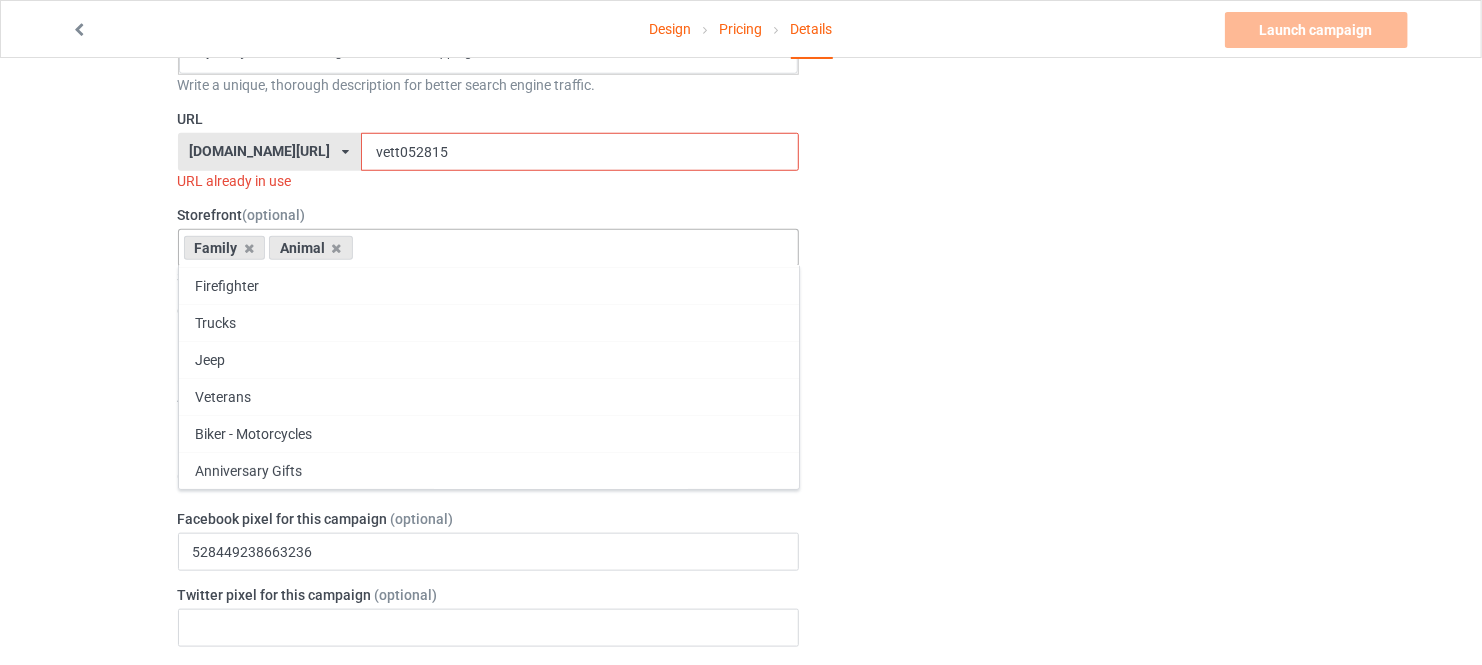 scroll, scrollTop: 33, scrollLeft: 0, axis: vertical 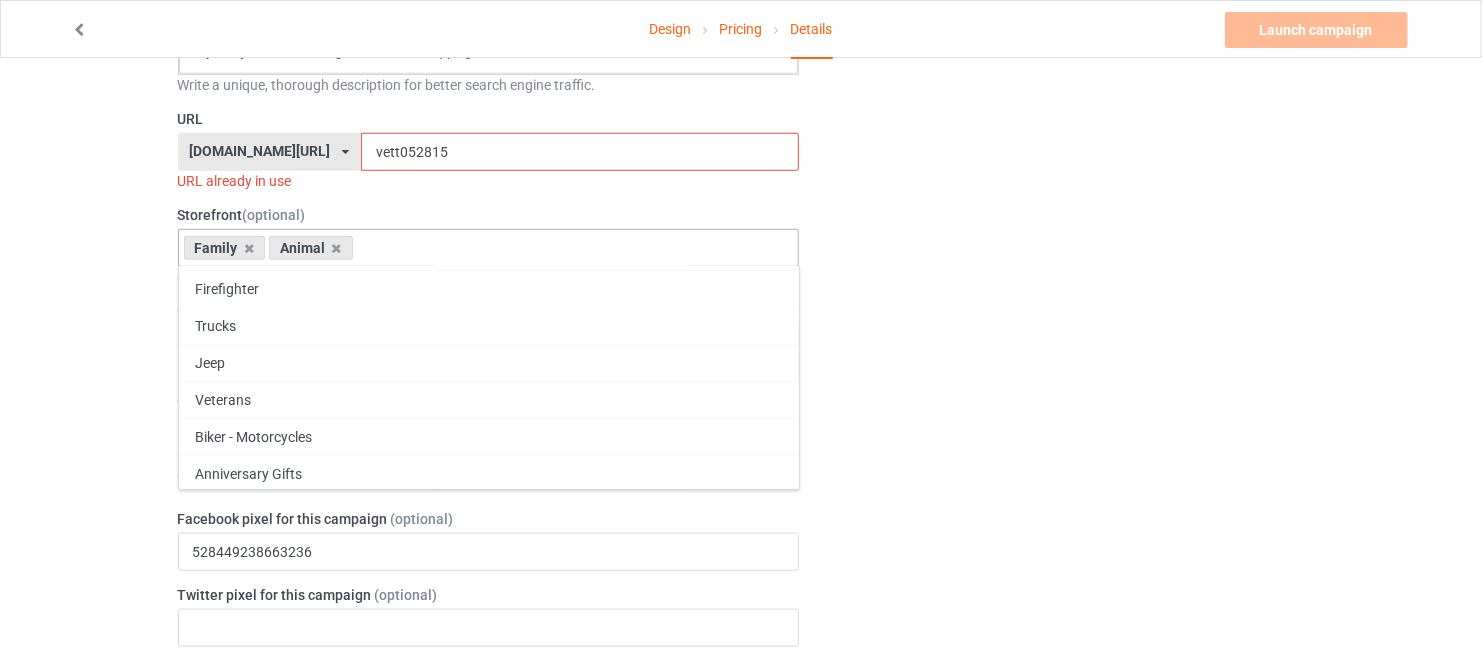 click on "Change default product or side" at bounding box center (1065, 983) 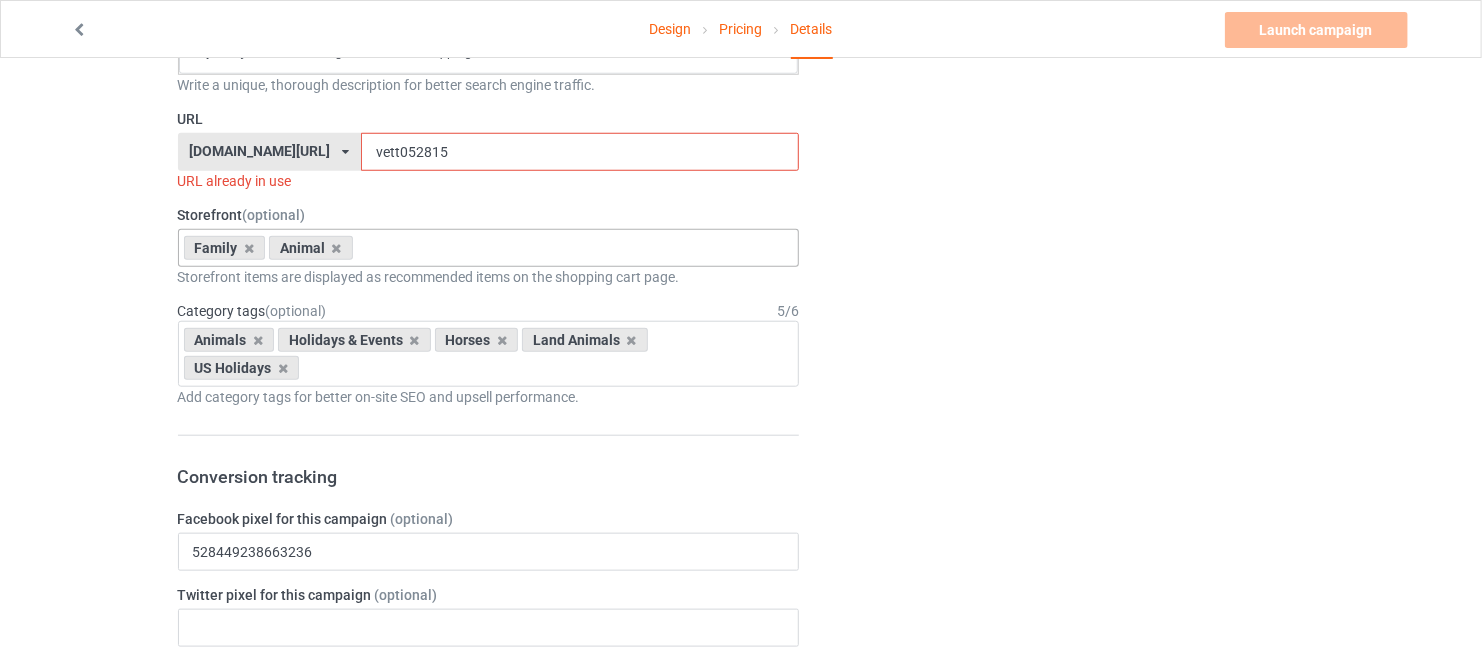 drag, startPoint x: 408, startPoint y: 148, endPoint x: 332, endPoint y: 152, distance: 76.105194 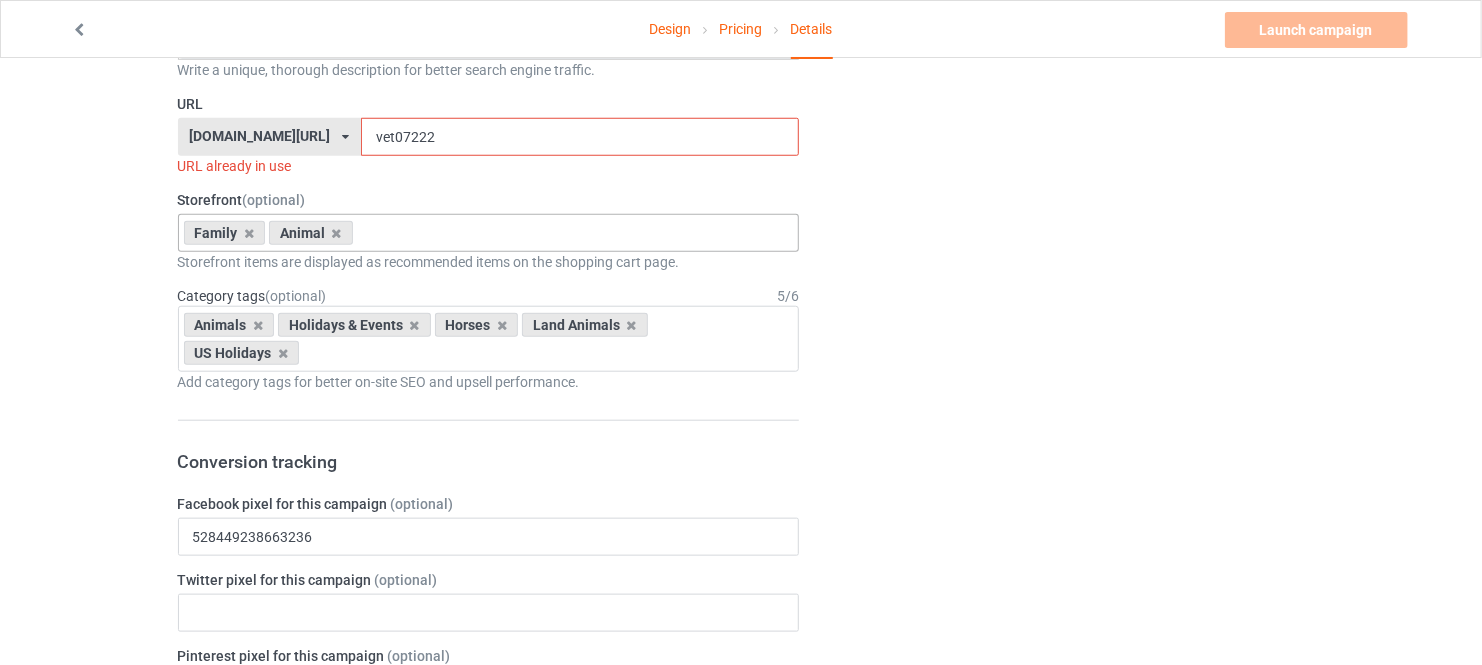 scroll, scrollTop: 746, scrollLeft: 0, axis: vertical 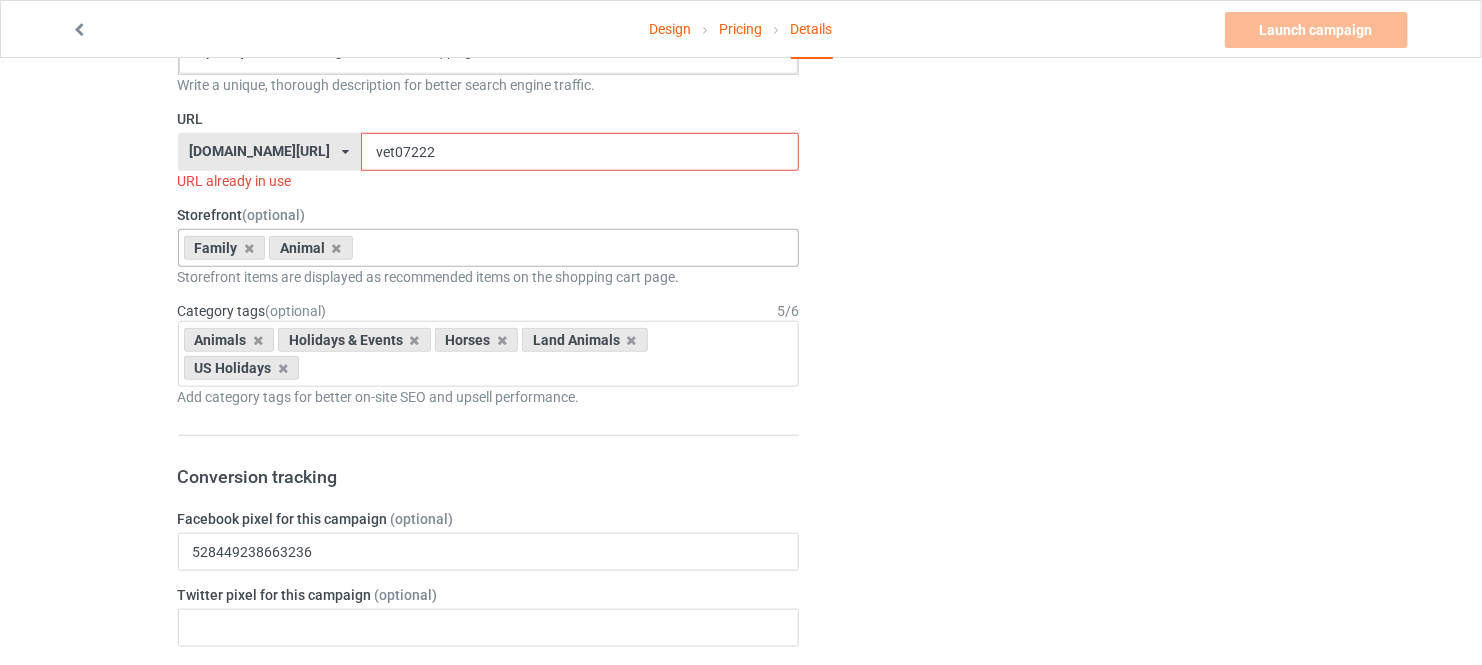 drag, startPoint x: 376, startPoint y: 149, endPoint x: 364, endPoint y: 153, distance: 12.649111 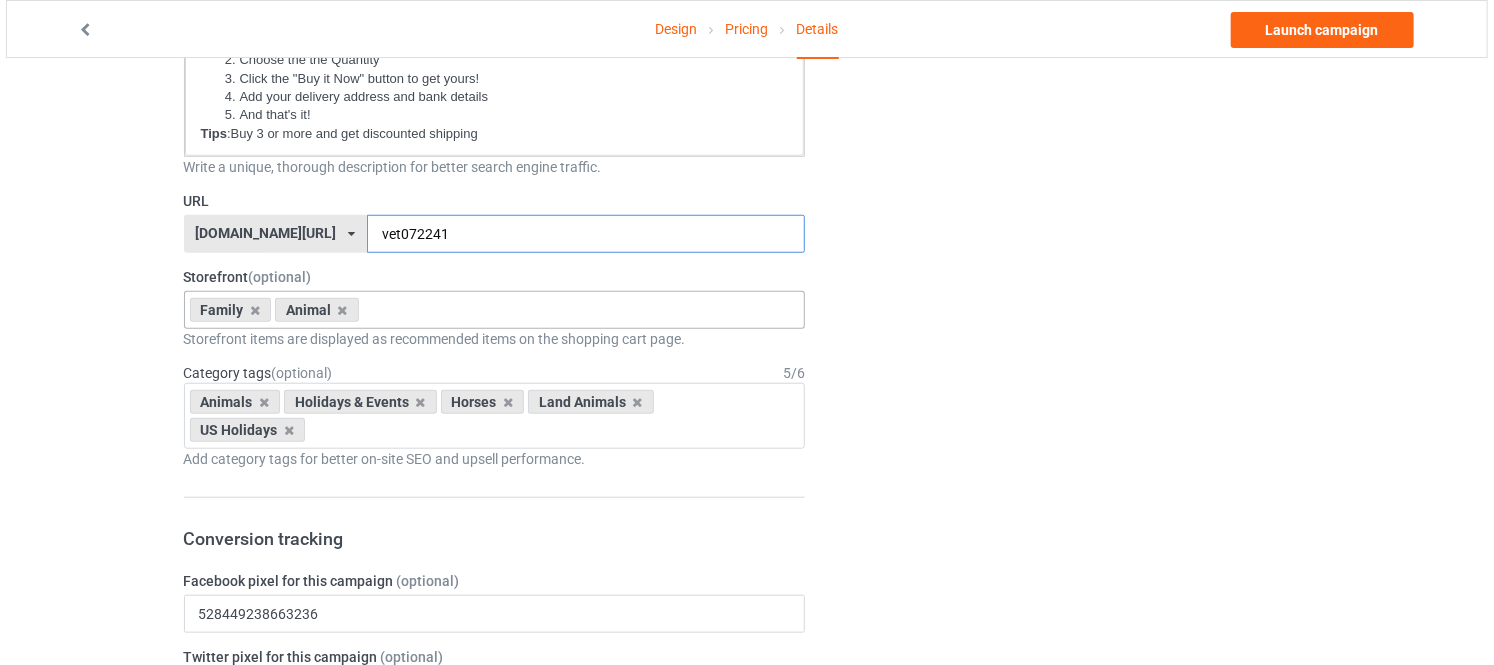 scroll, scrollTop: 0, scrollLeft: 0, axis: both 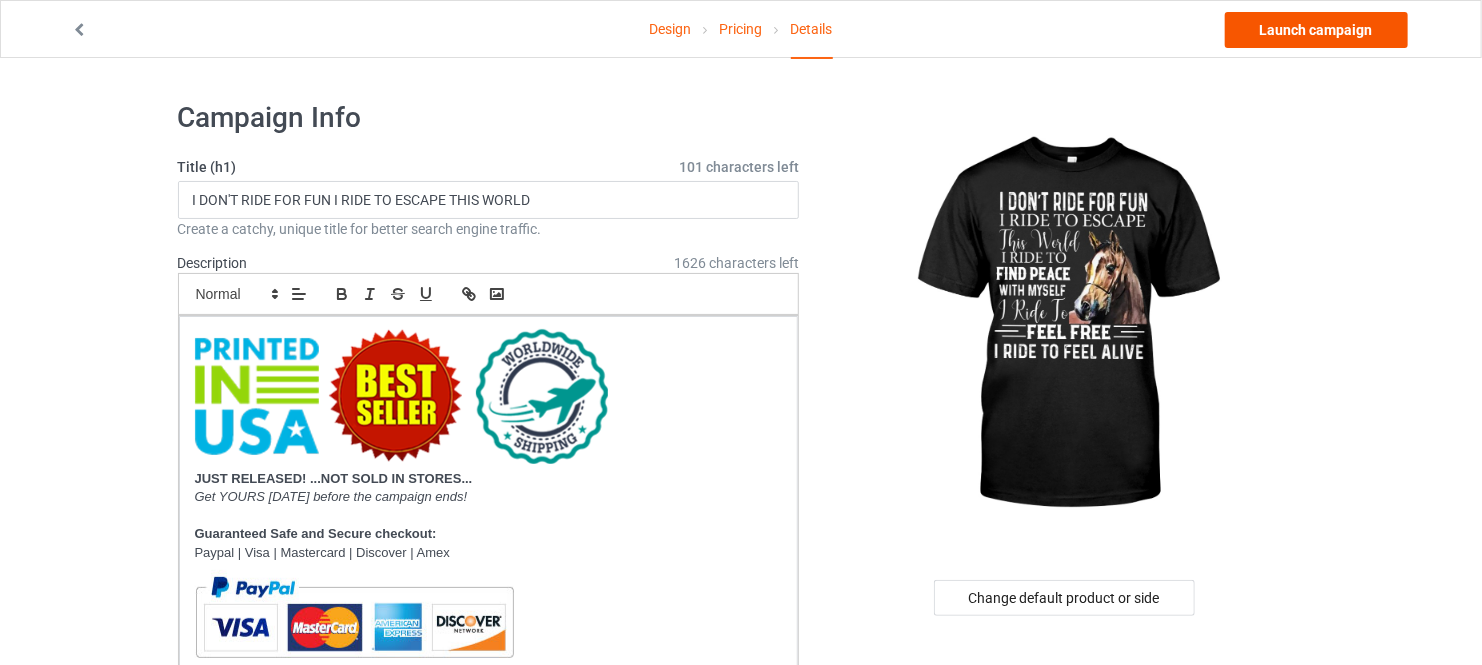 type on "vet072241" 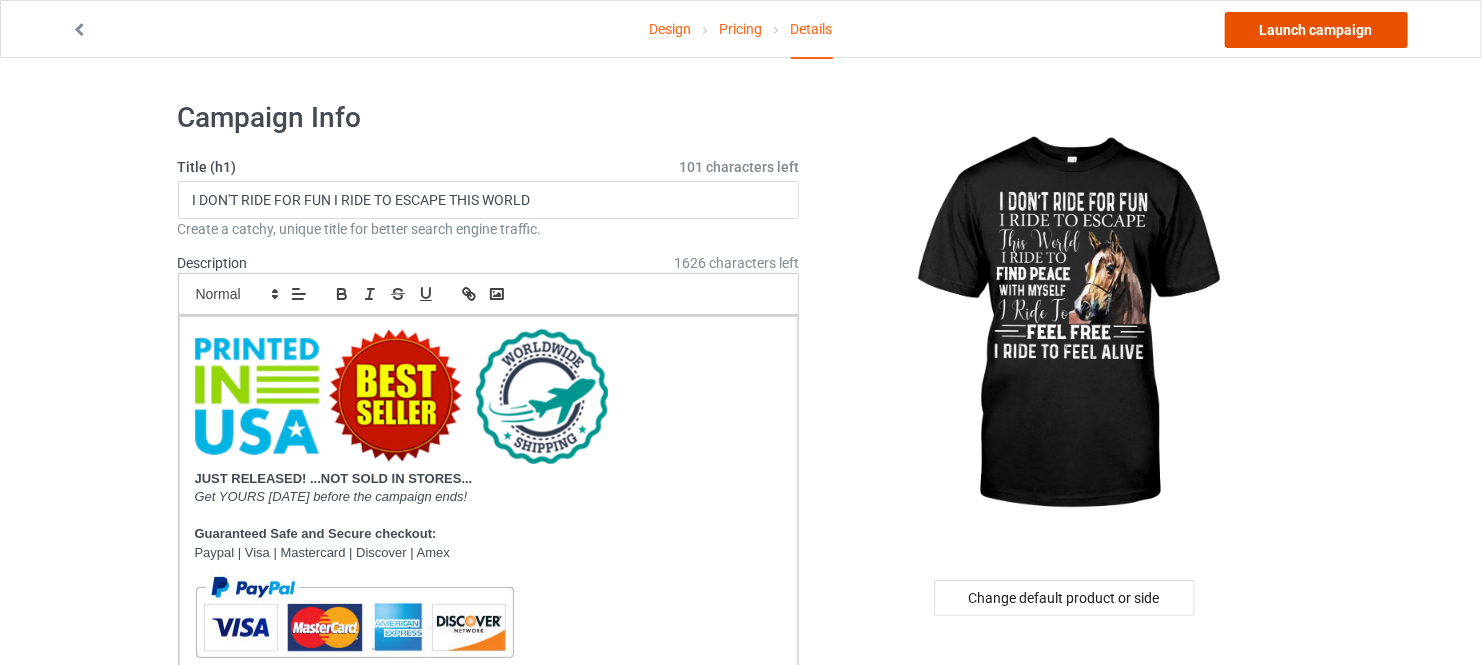 click on "Launch campaign" at bounding box center (1316, 30) 